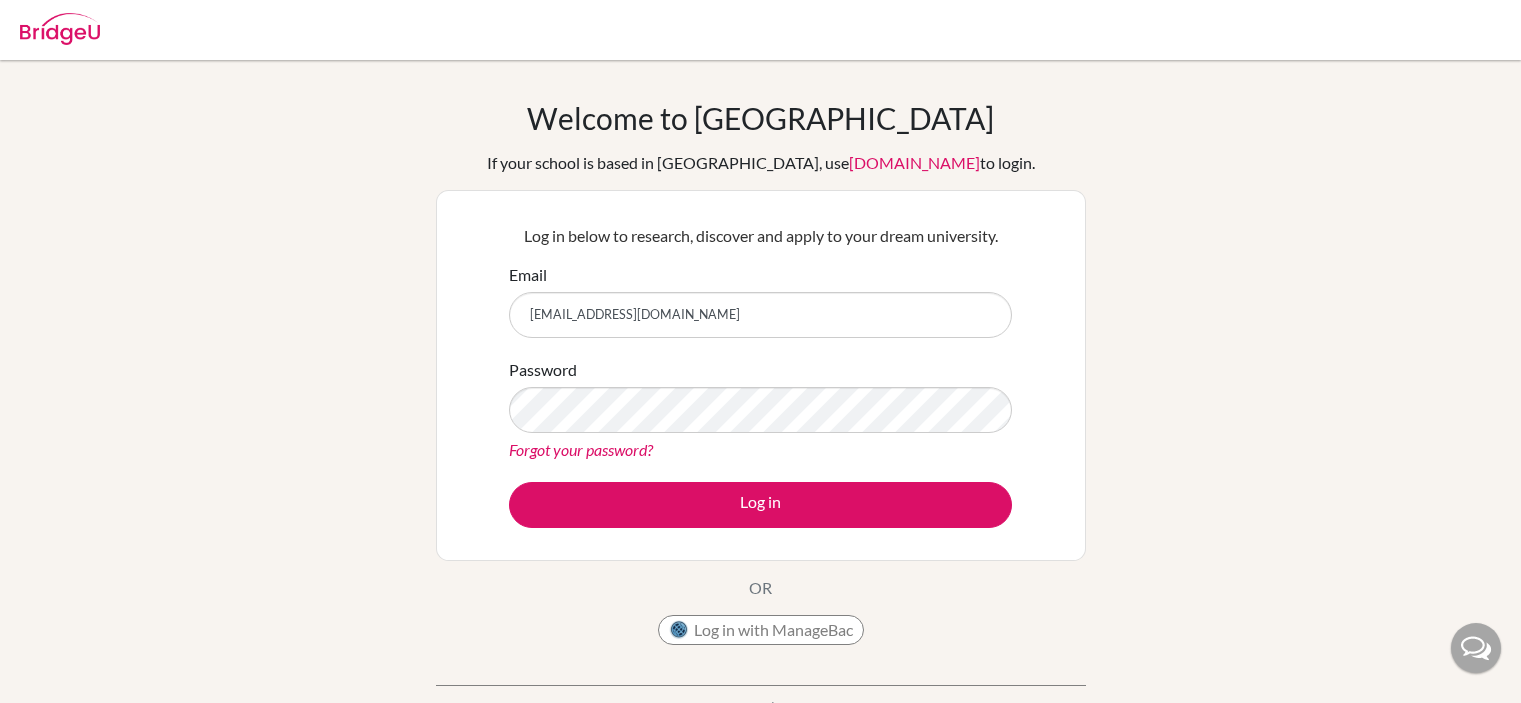 scroll, scrollTop: 0, scrollLeft: 0, axis: both 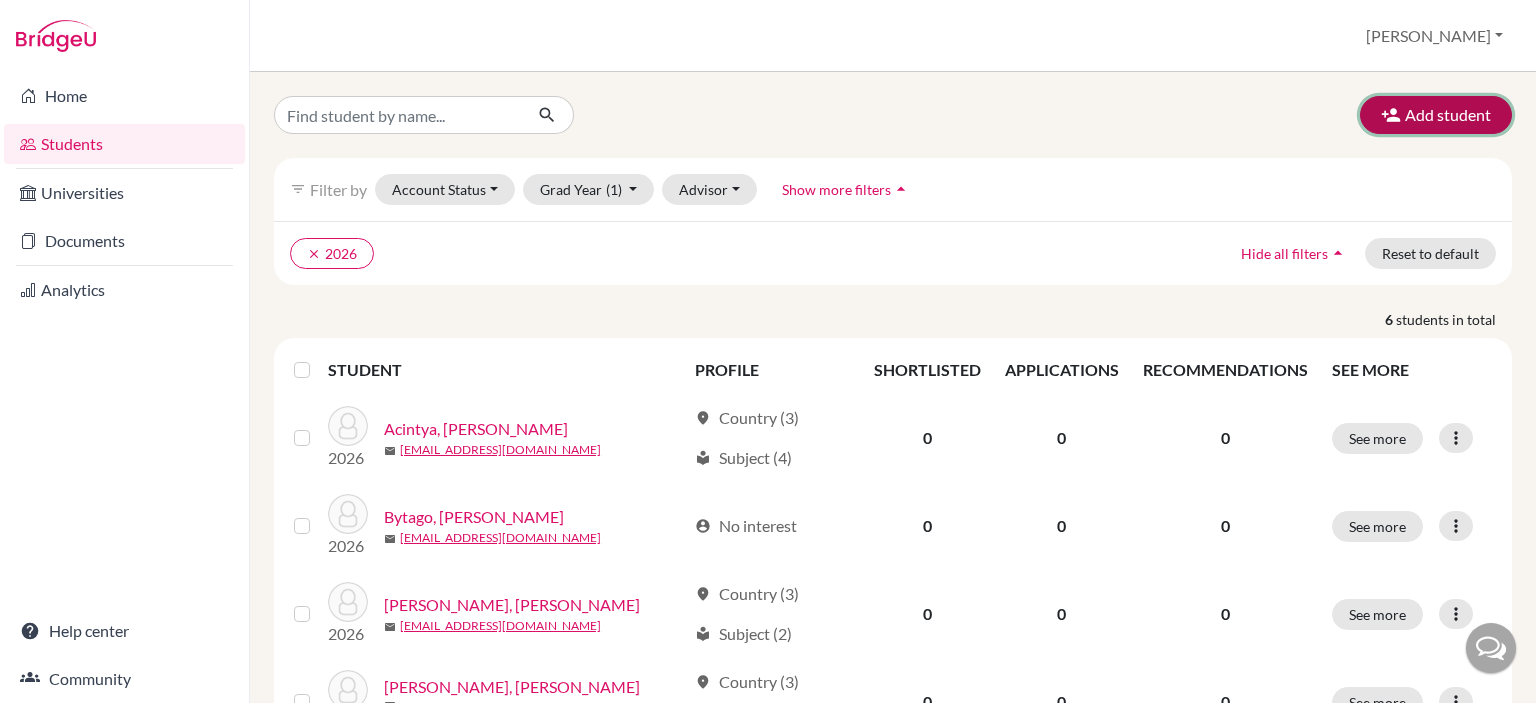 click on "Add student" at bounding box center (1436, 115) 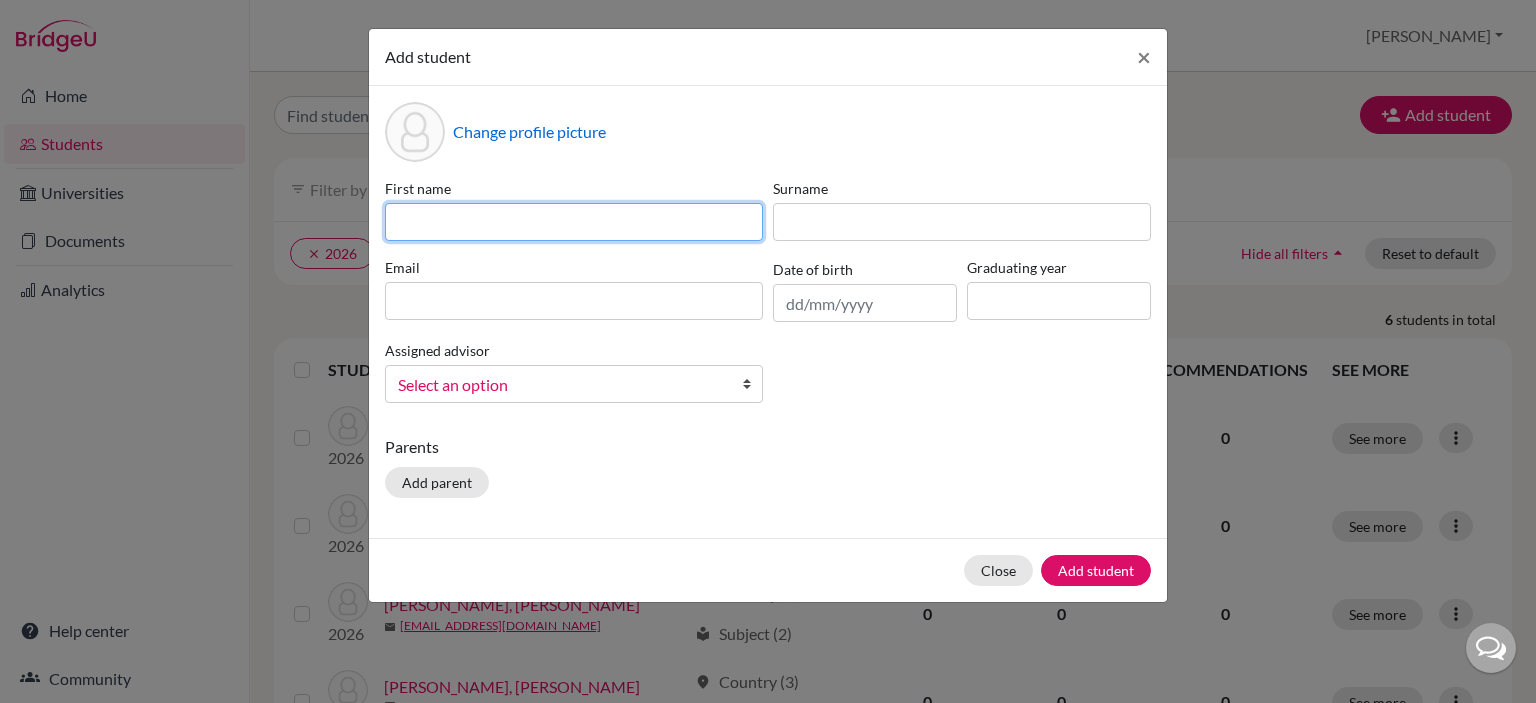 click at bounding box center (574, 222) 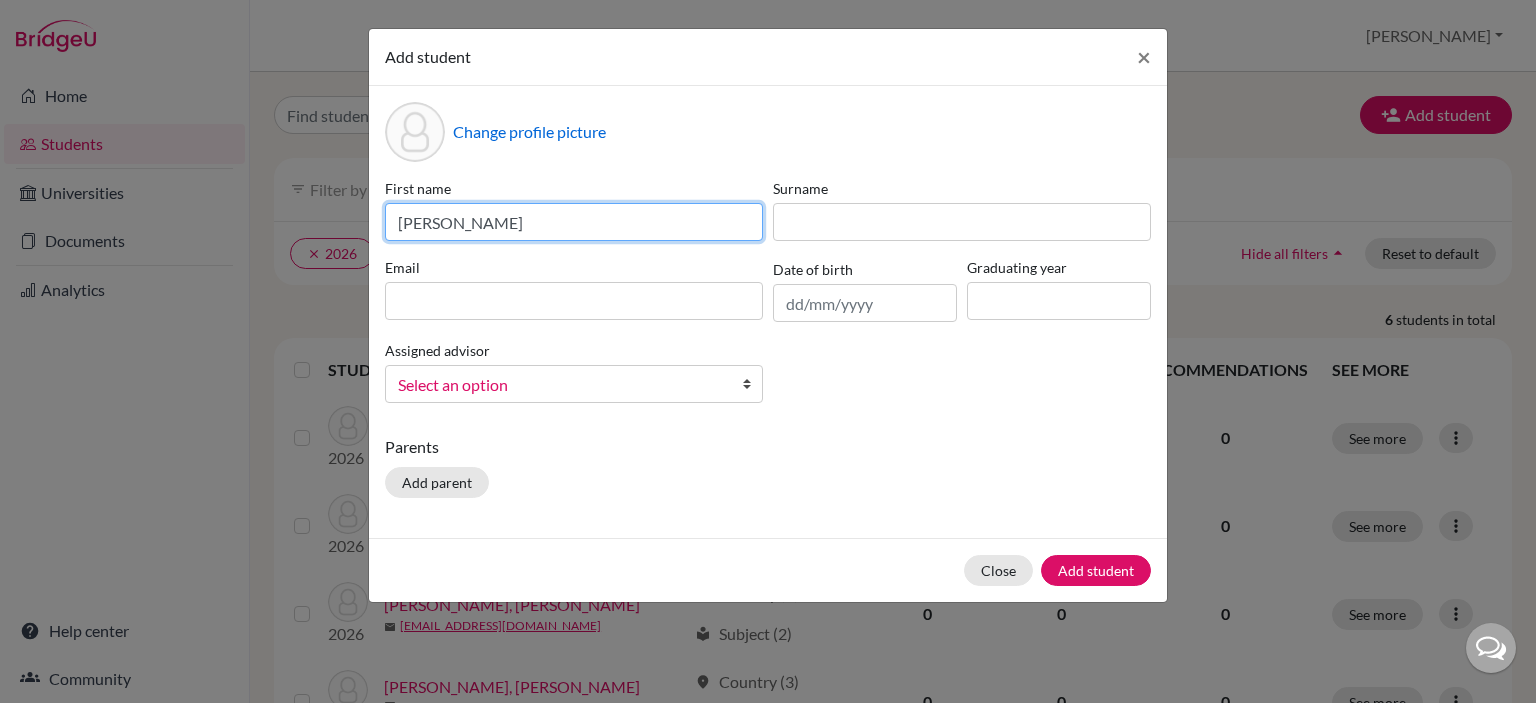 type on "Keysha" 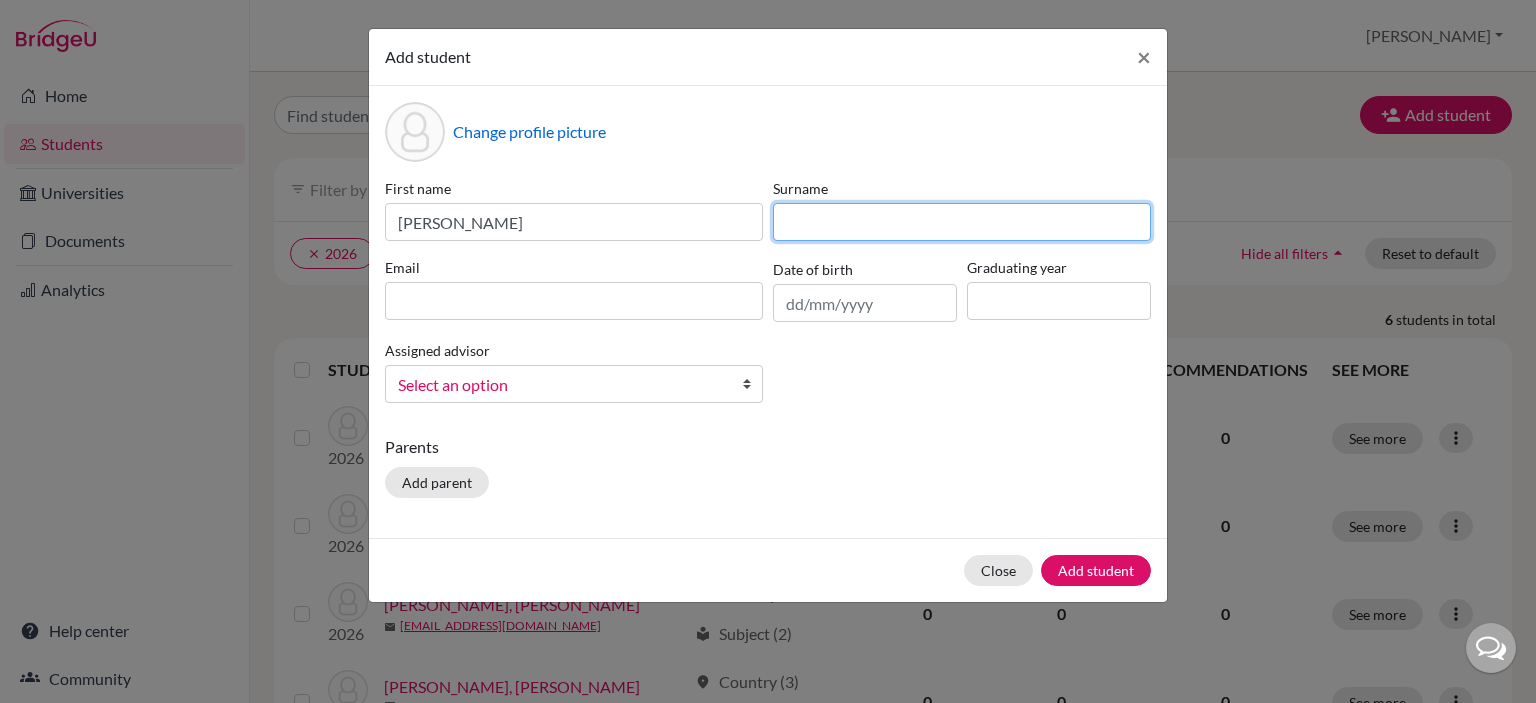 click at bounding box center [962, 222] 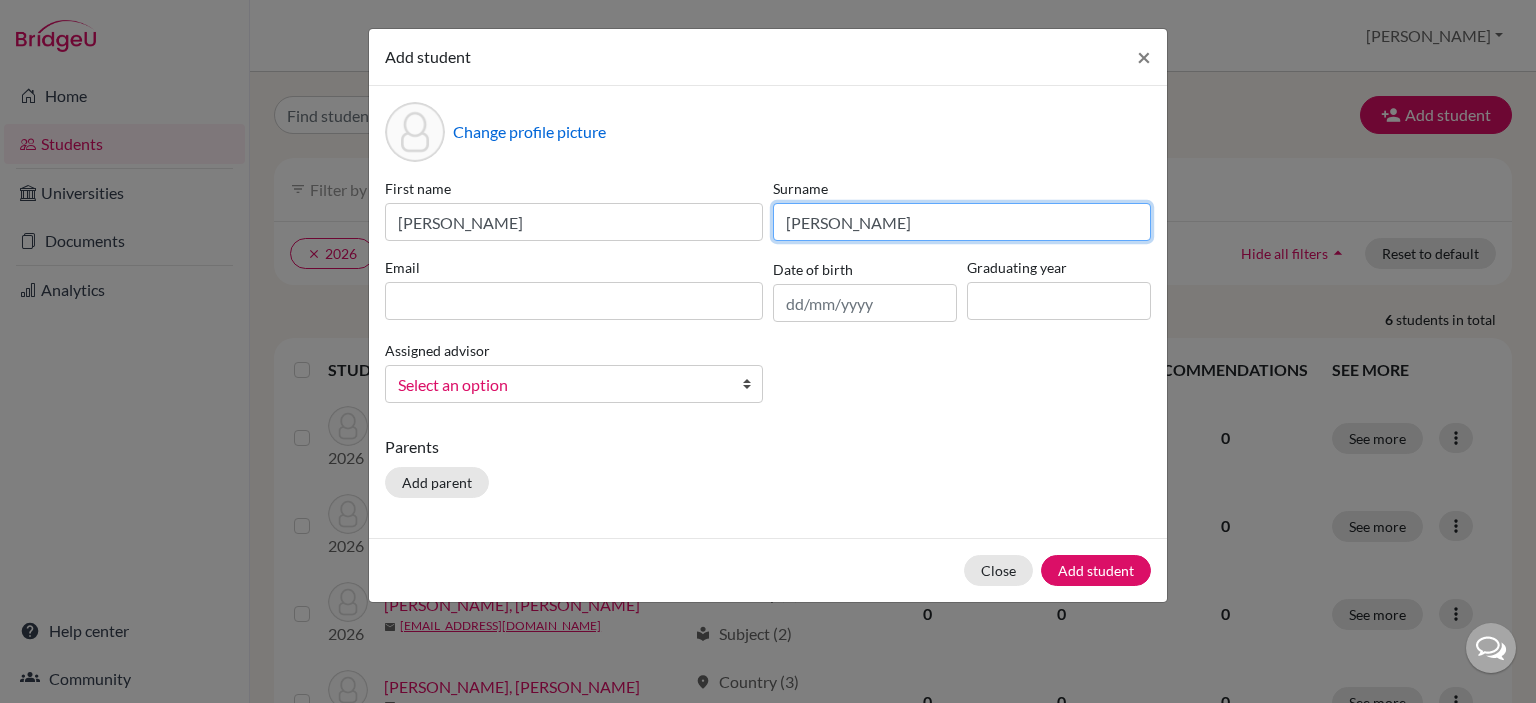 type on "Philip" 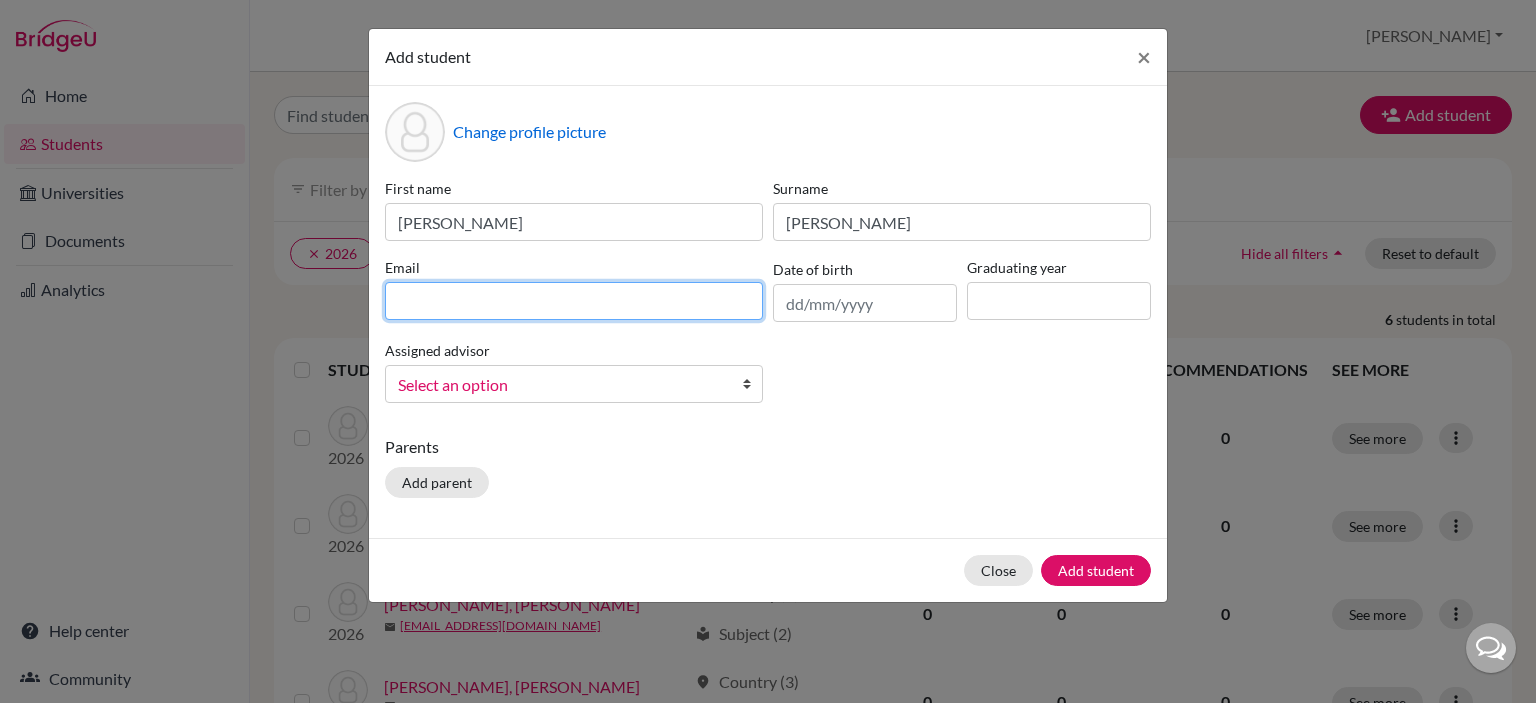 click at bounding box center (574, 301) 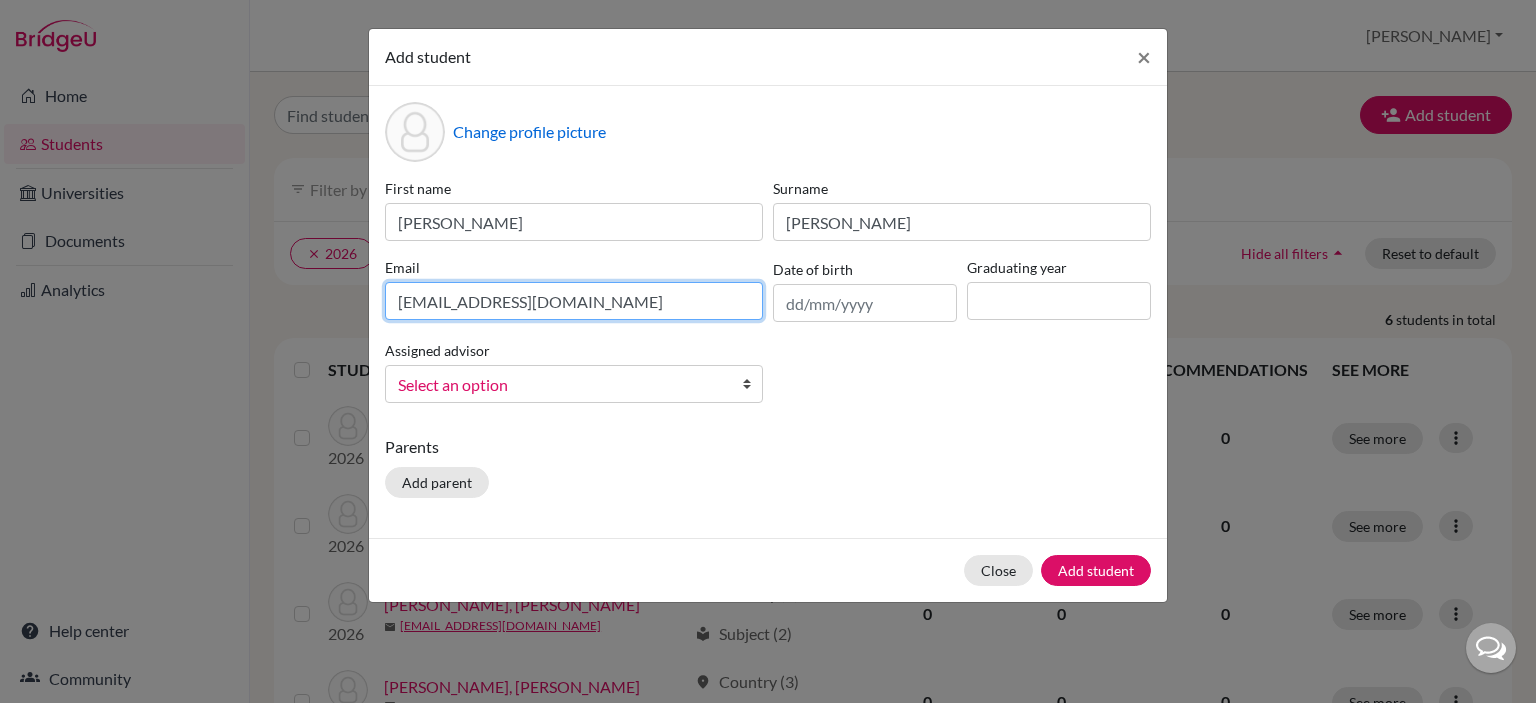type on "keyshanaveenphilip@snastu.piagetacademy.org" 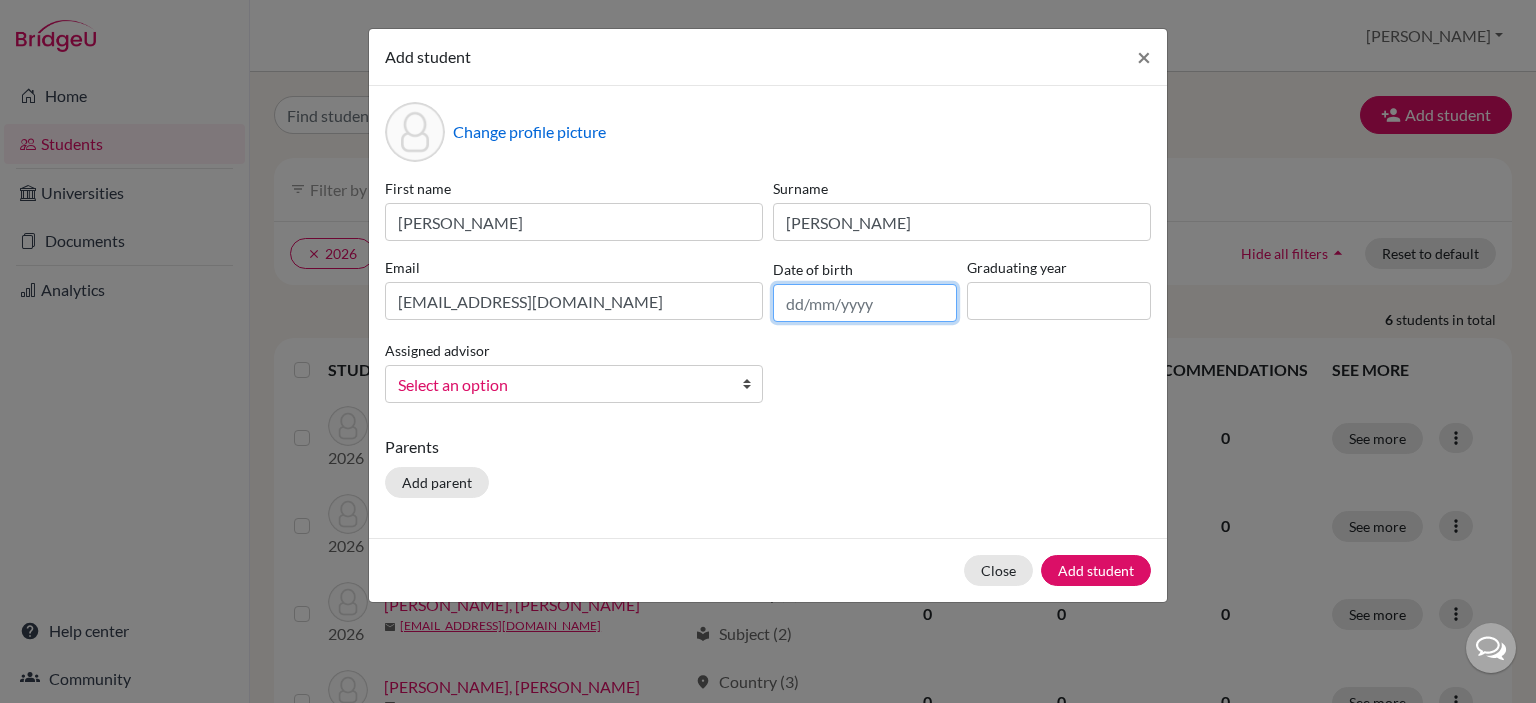 click at bounding box center (865, 303) 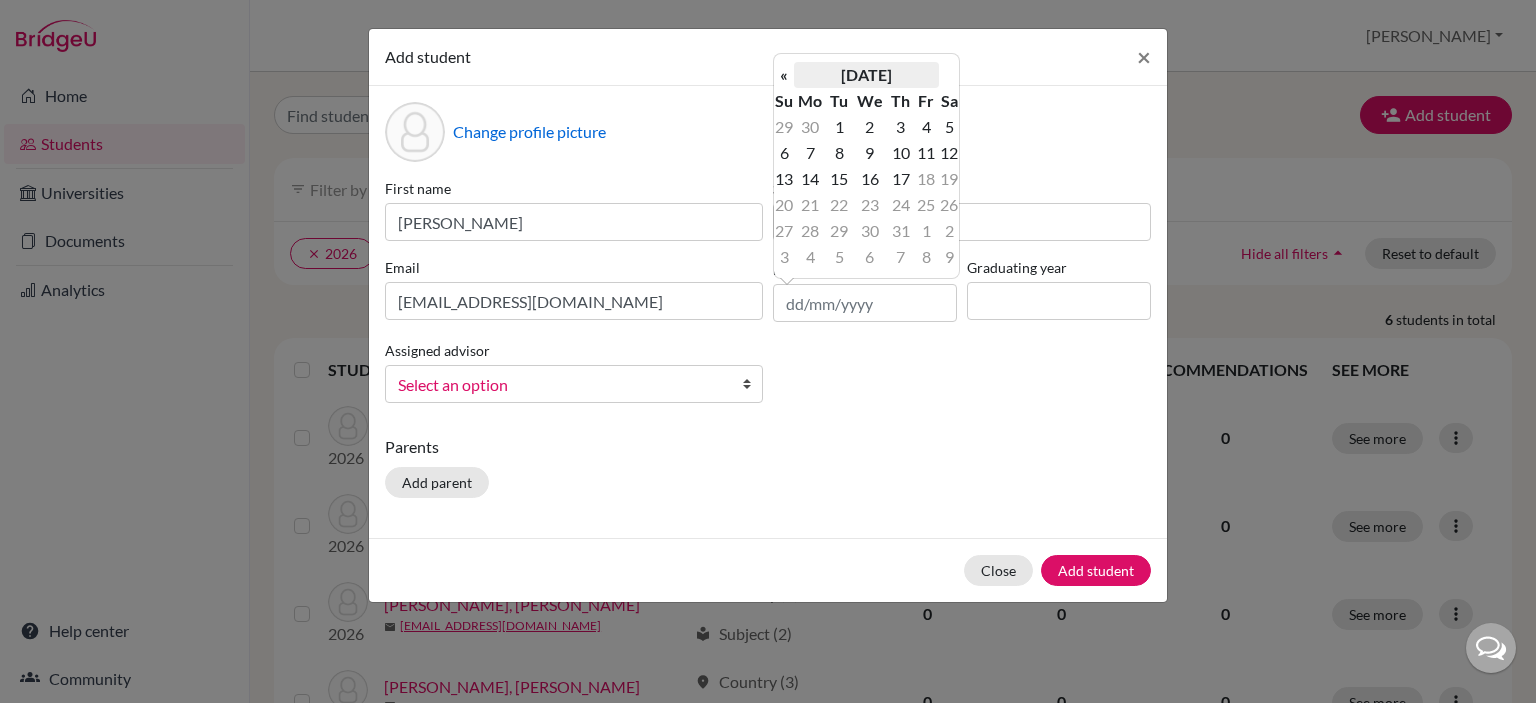 click on "July 2025" at bounding box center [866, 75] 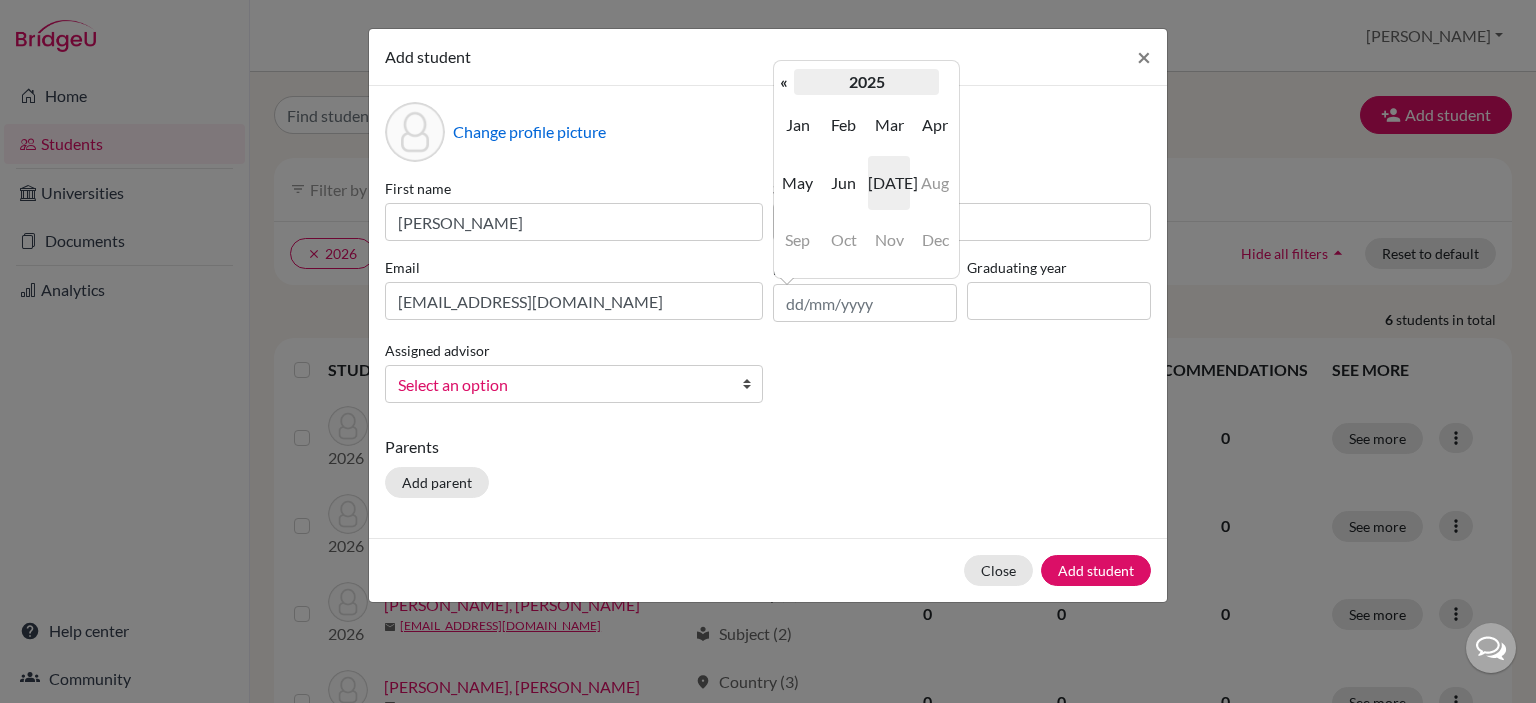 click on "2025" at bounding box center [866, 82] 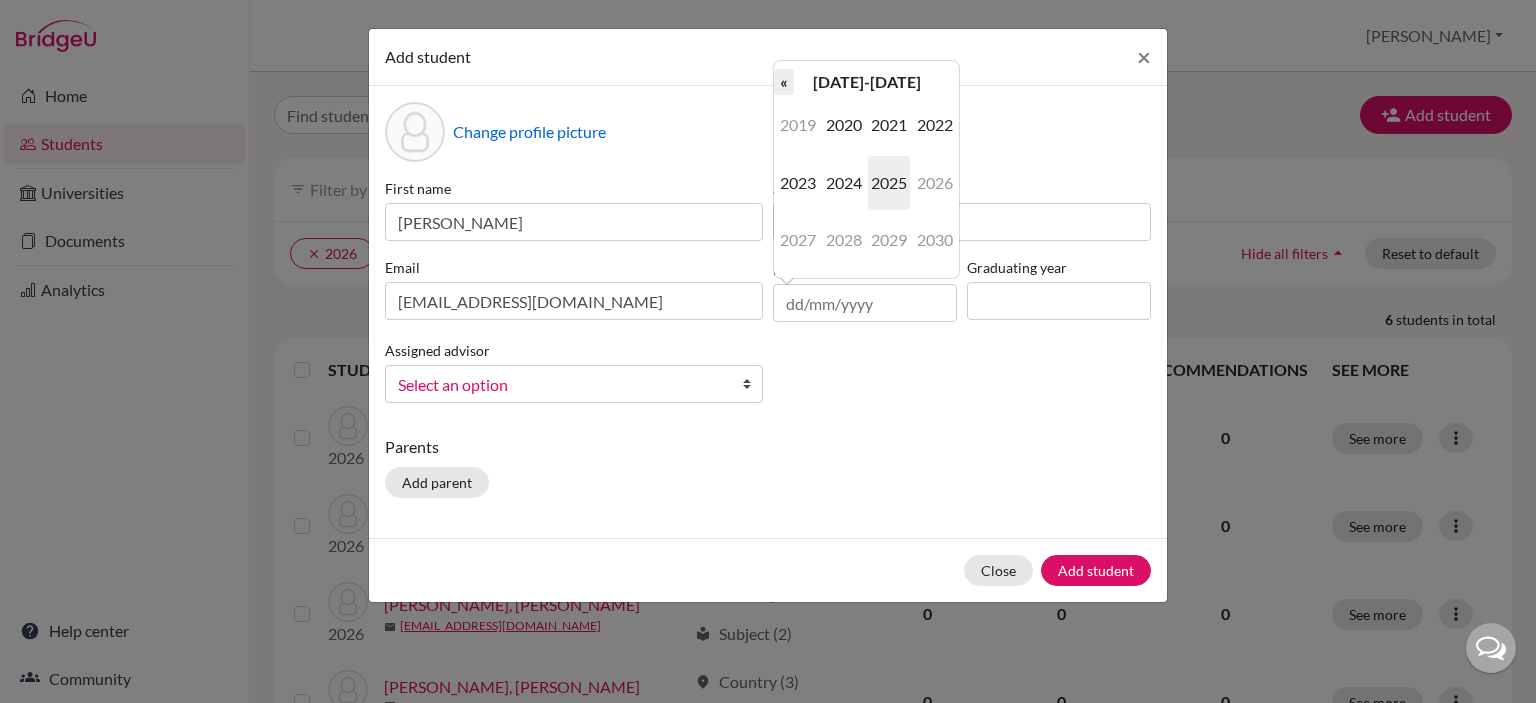 click on "«" at bounding box center [784, 82] 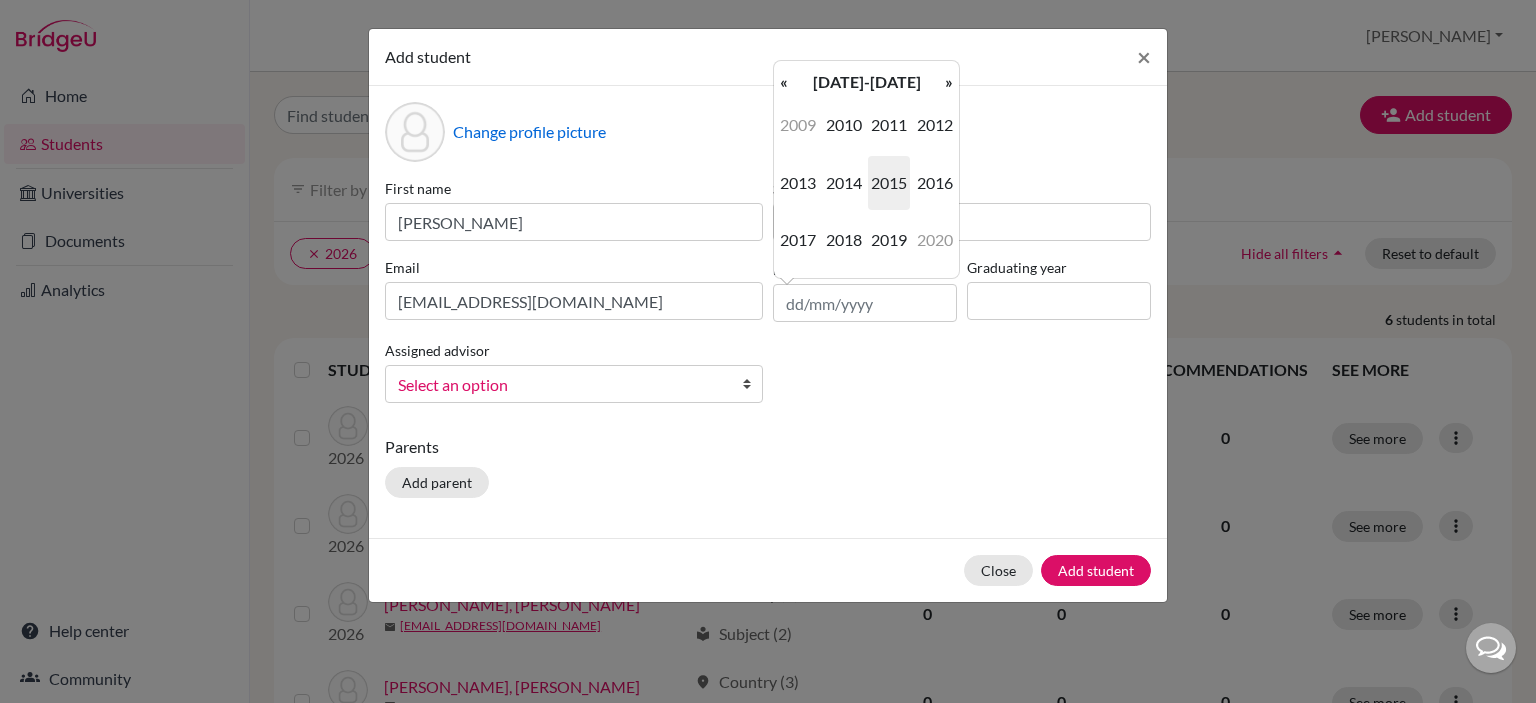 click on "«" at bounding box center [784, 82] 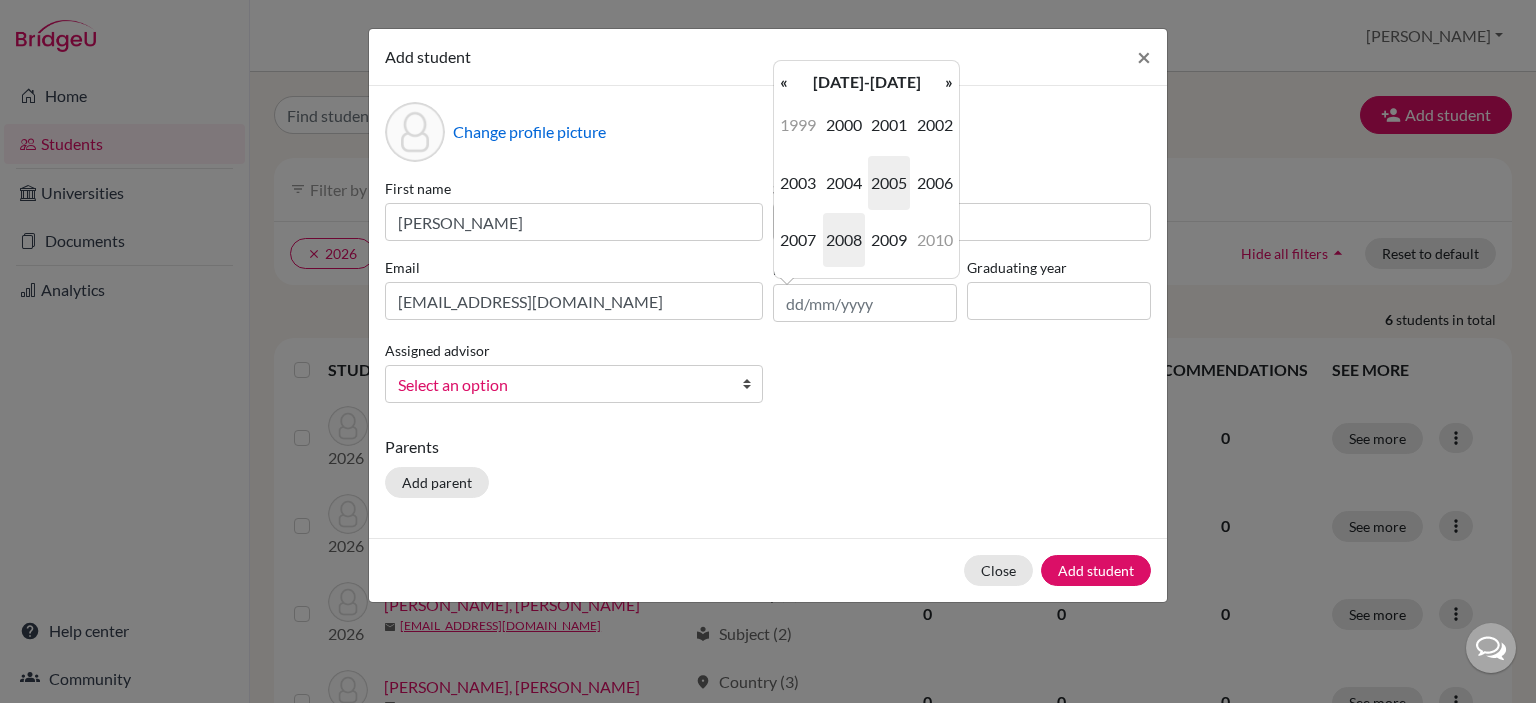 click on "2008" at bounding box center [844, 240] 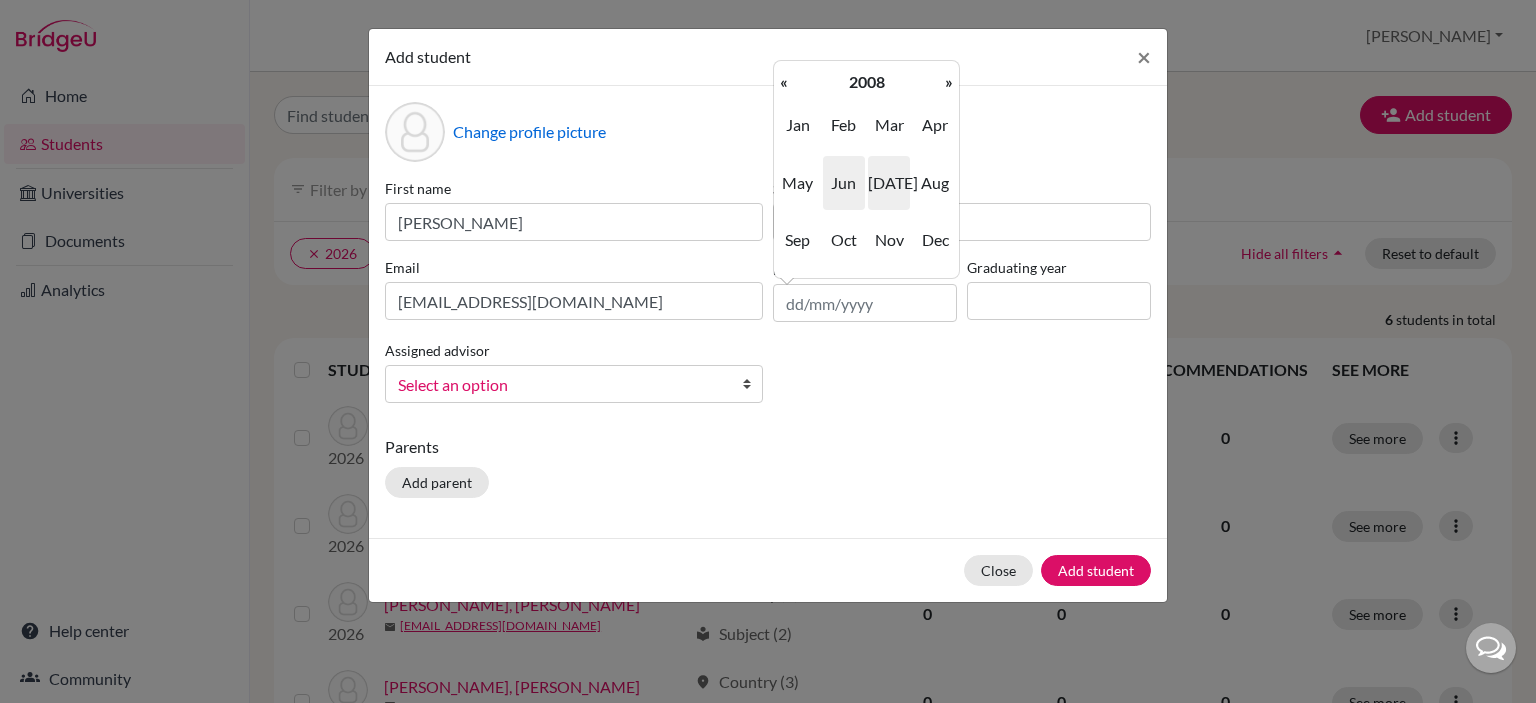 click on "Jun" at bounding box center [844, 183] 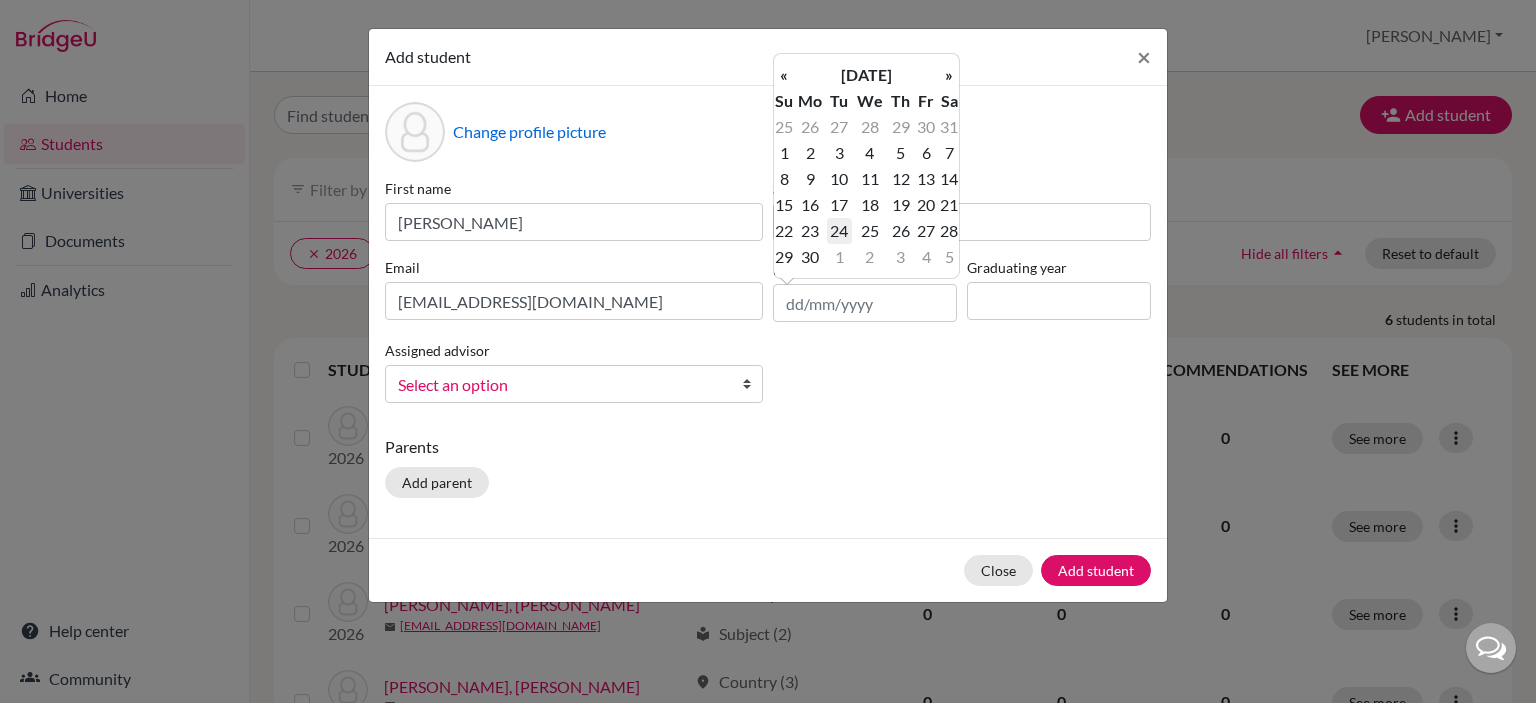 click on "24" at bounding box center [839, 231] 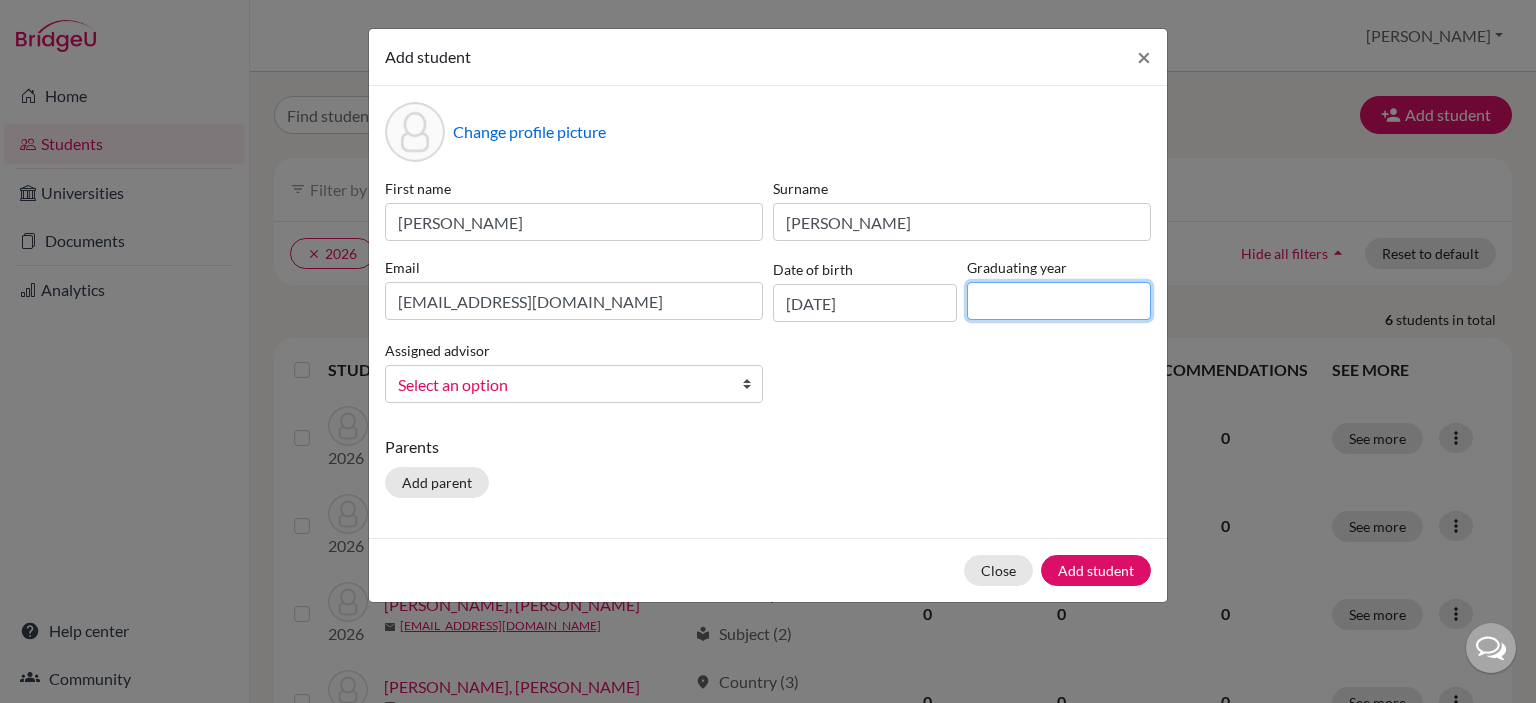 click at bounding box center [1059, 301] 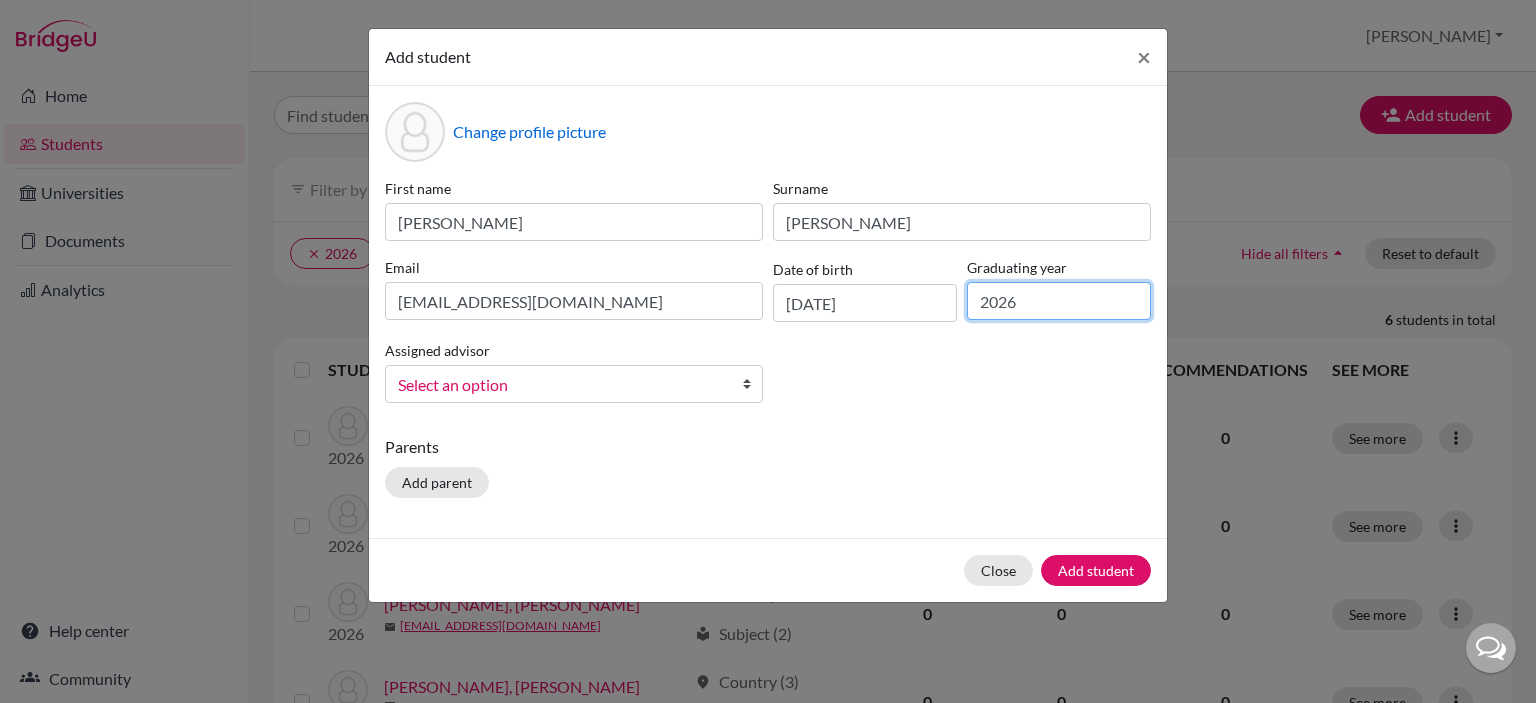 type on "2026" 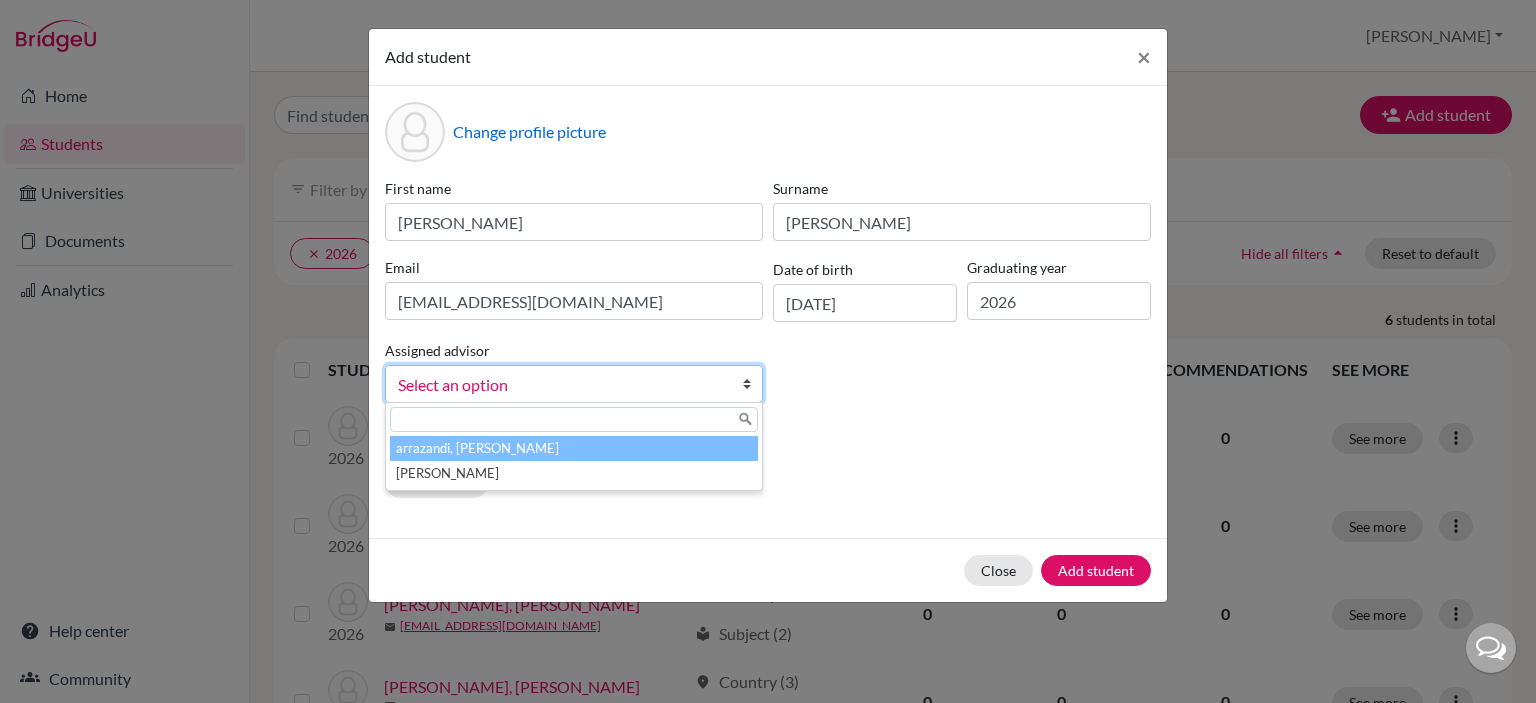 click on "Select an option" at bounding box center [561, 385] 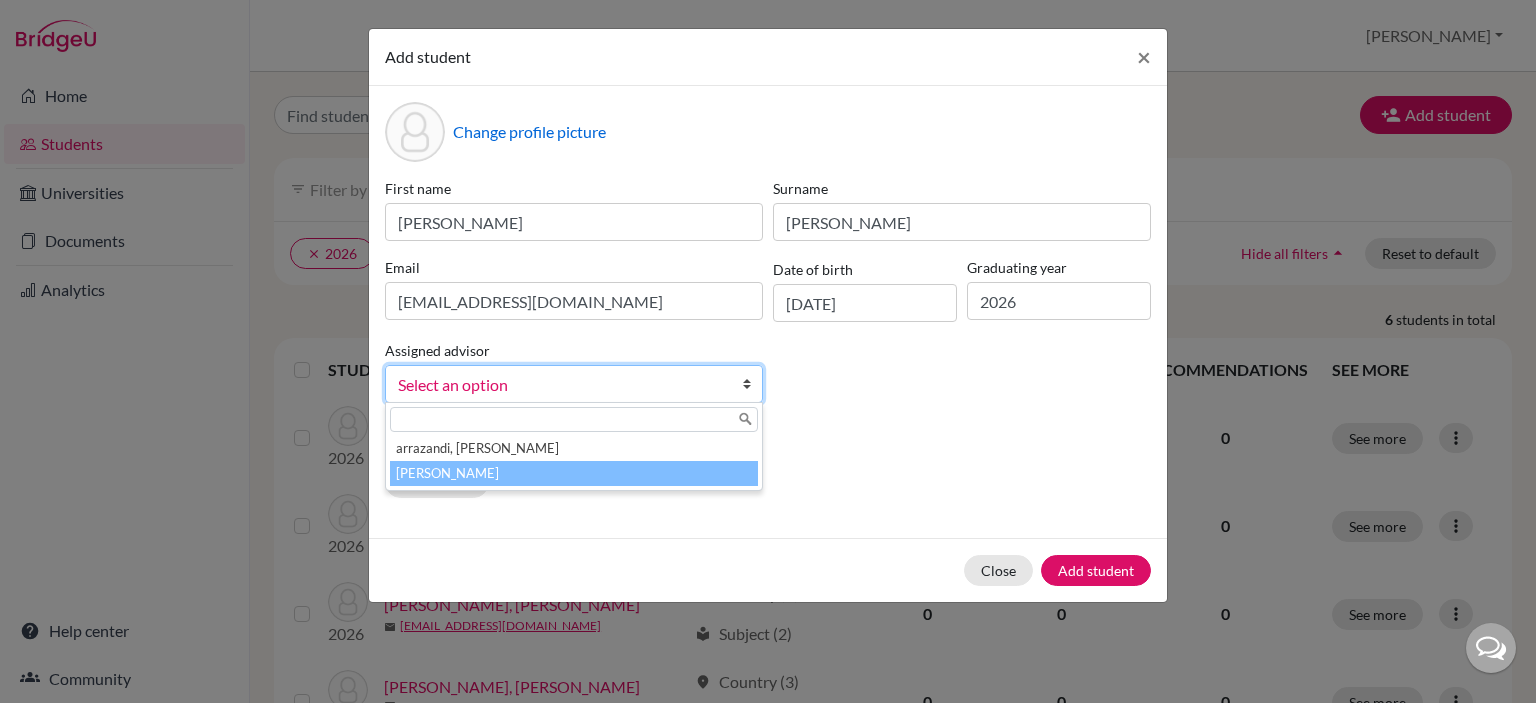 click on "Haryono, Silvia" at bounding box center [574, 473] 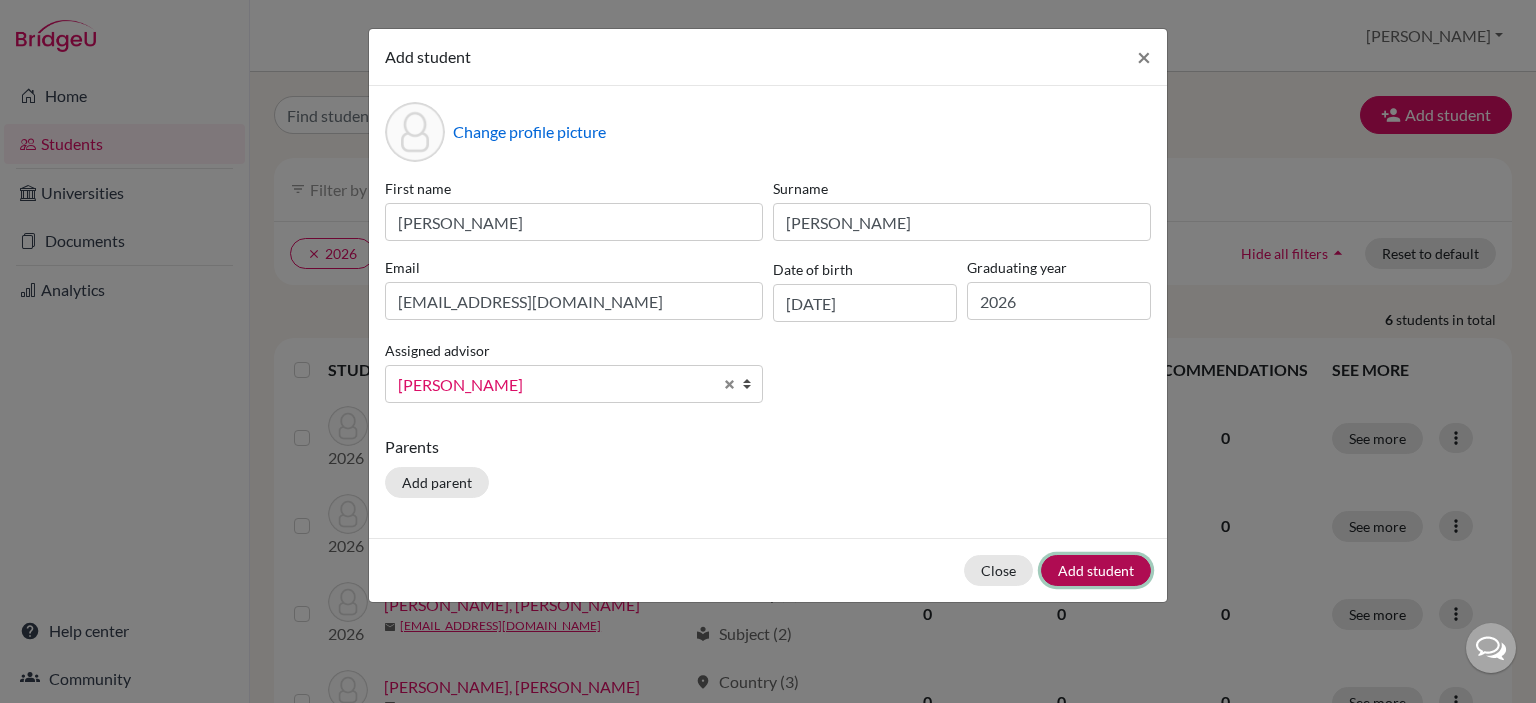 click on "Add student" at bounding box center (1096, 570) 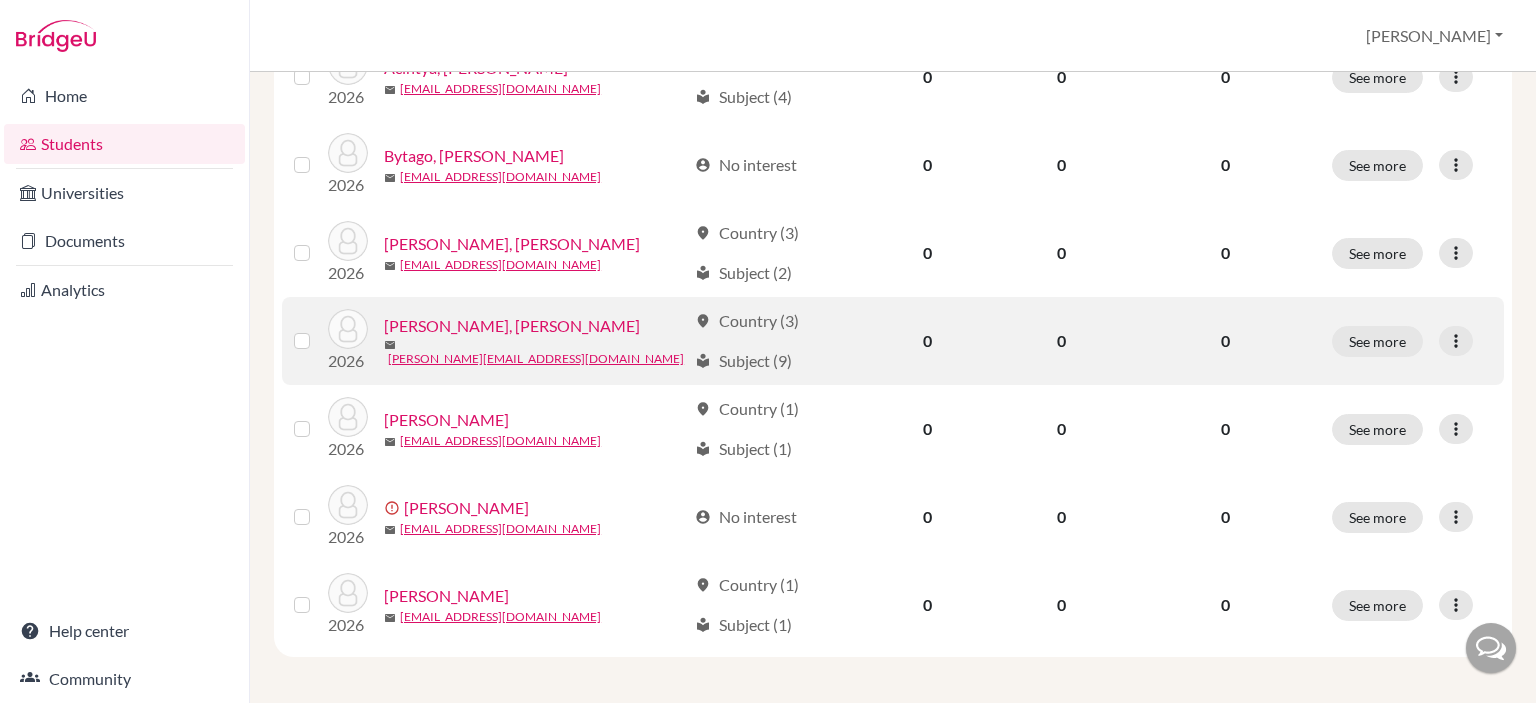 scroll, scrollTop: 432, scrollLeft: 0, axis: vertical 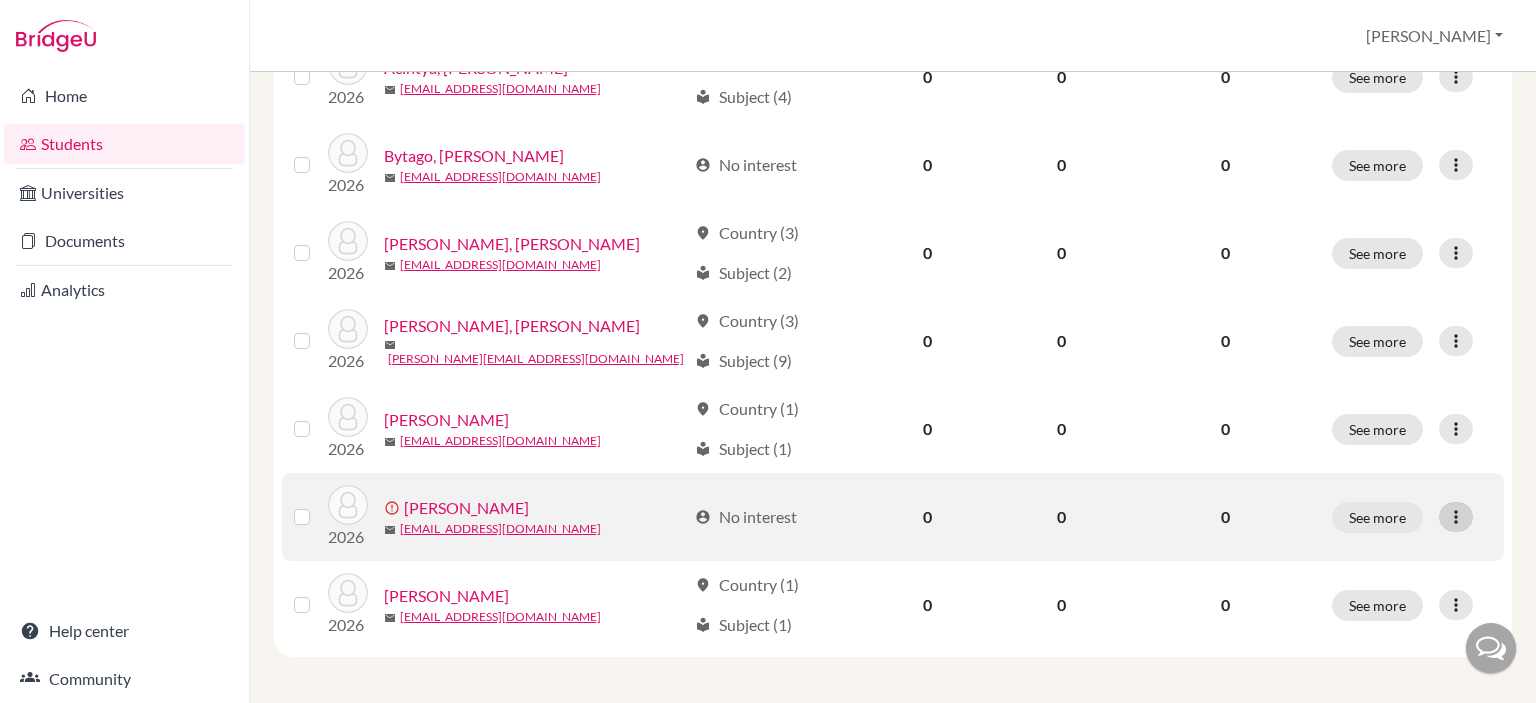 click at bounding box center (1456, 517) 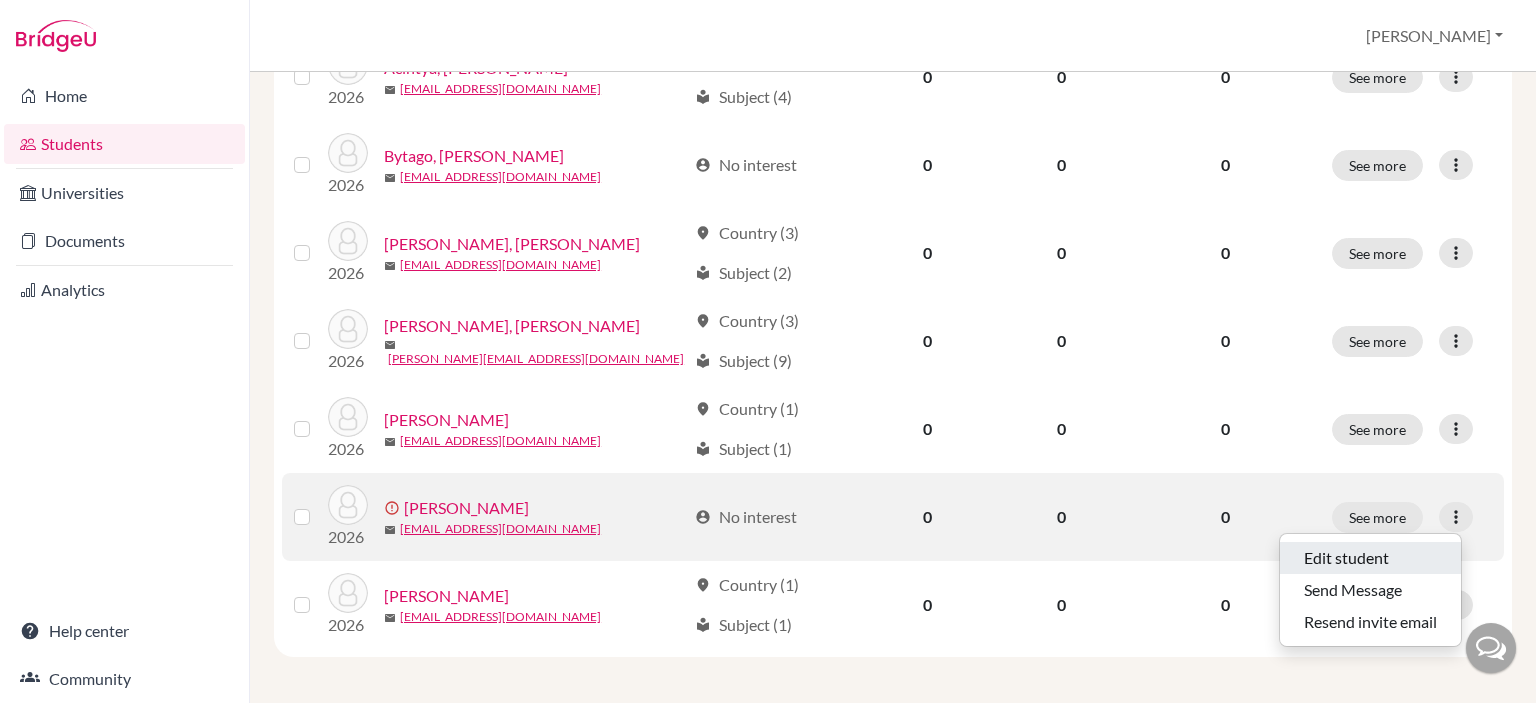 click on "Edit student" at bounding box center (1370, 558) 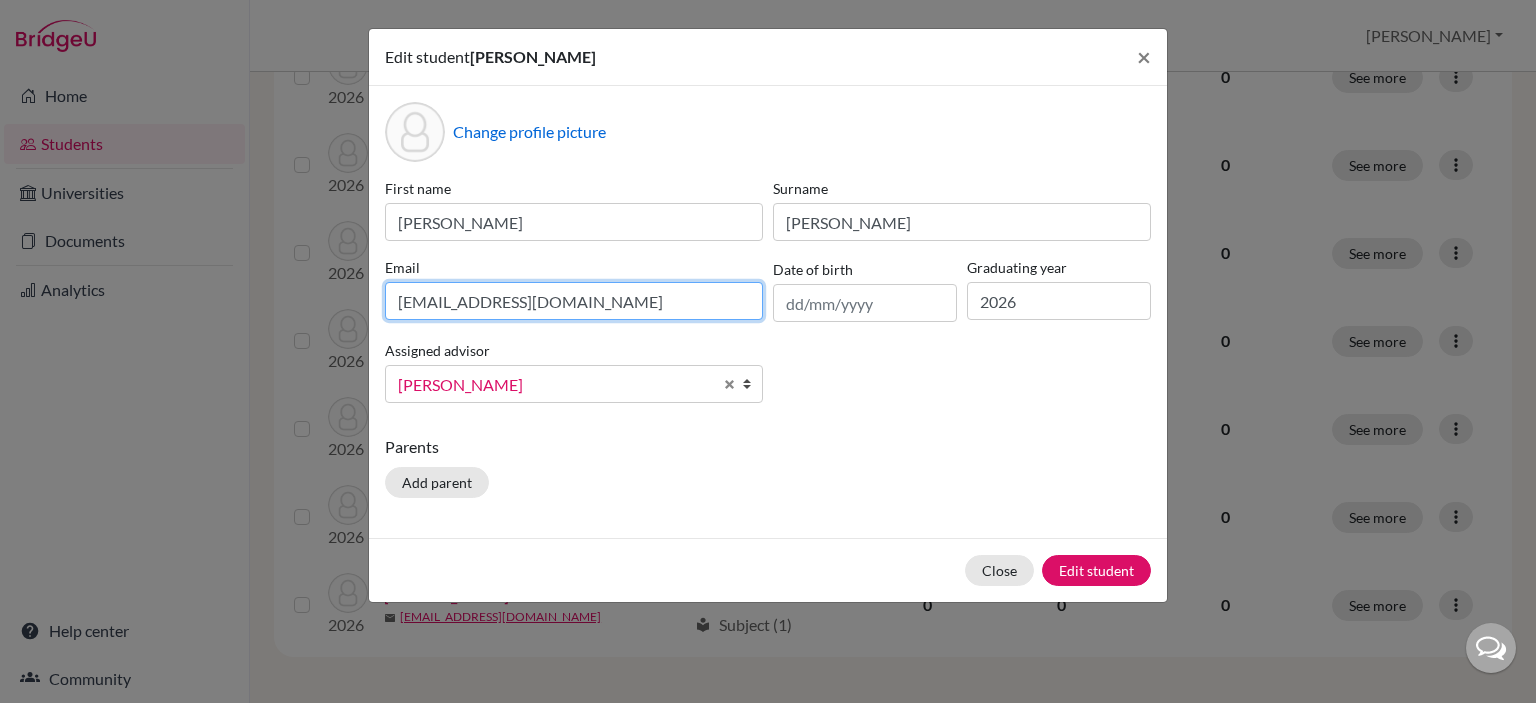 click on "keyshanaveenphilip@snastu.piagetacademy.org" at bounding box center (574, 301) 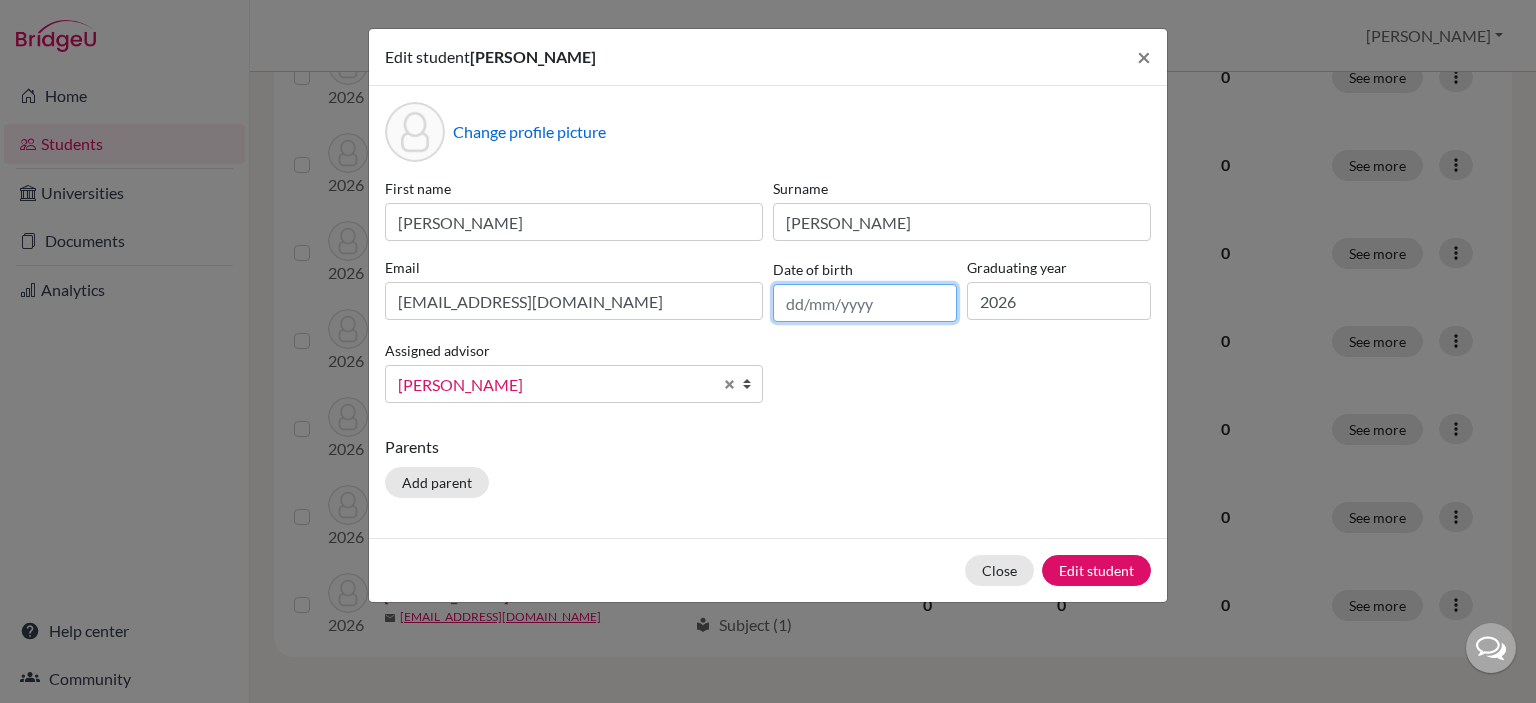 click at bounding box center (865, 303) 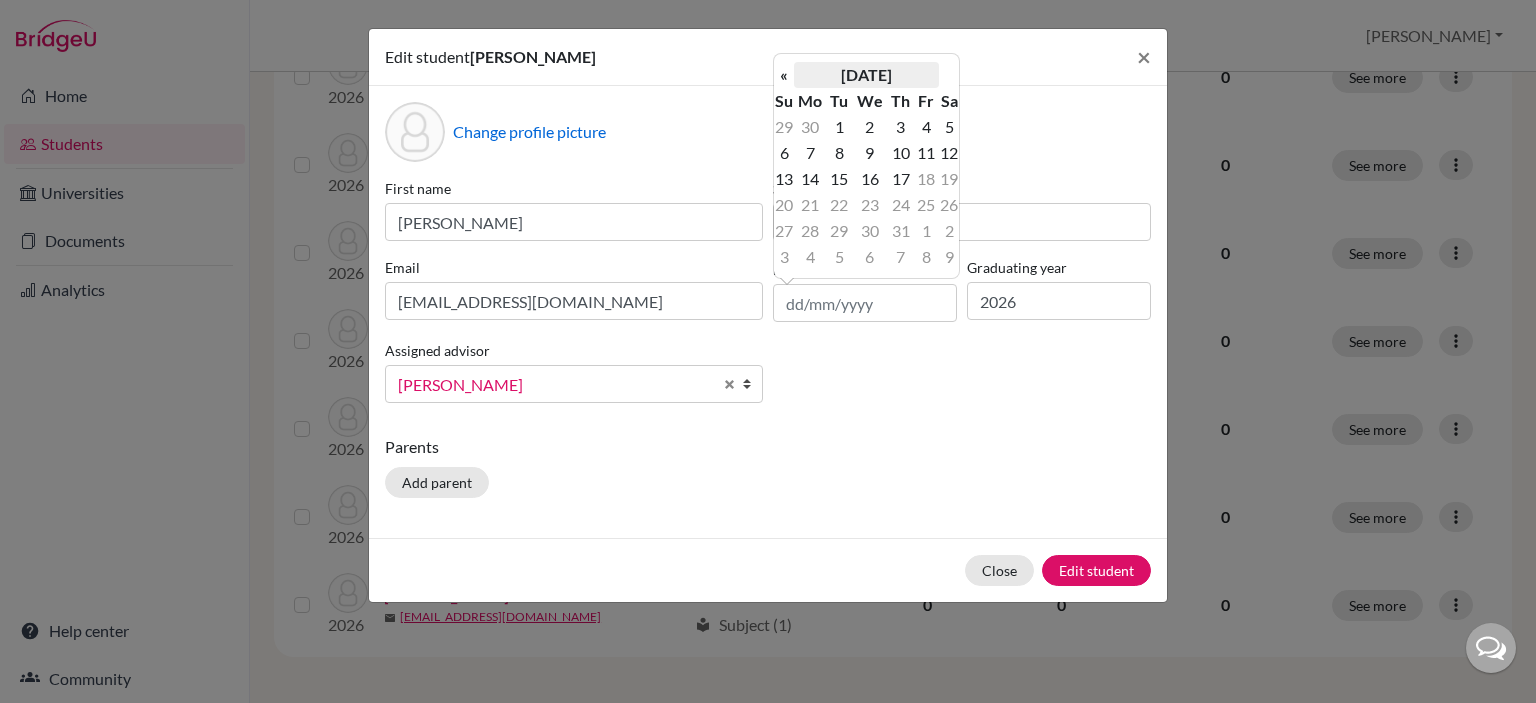click on "July 2025" at bounding box center (866, 75) 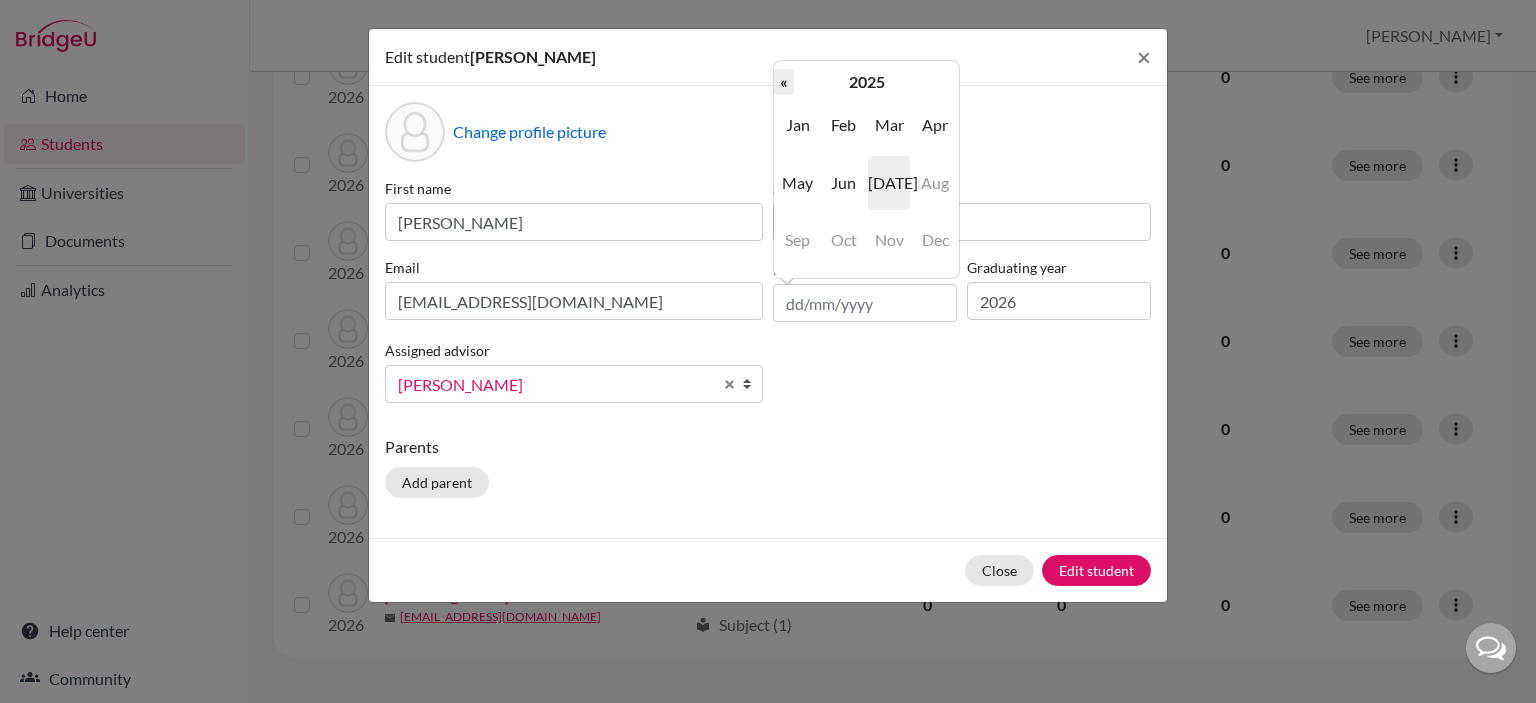 click on "«" at bounding box center [784, 82] 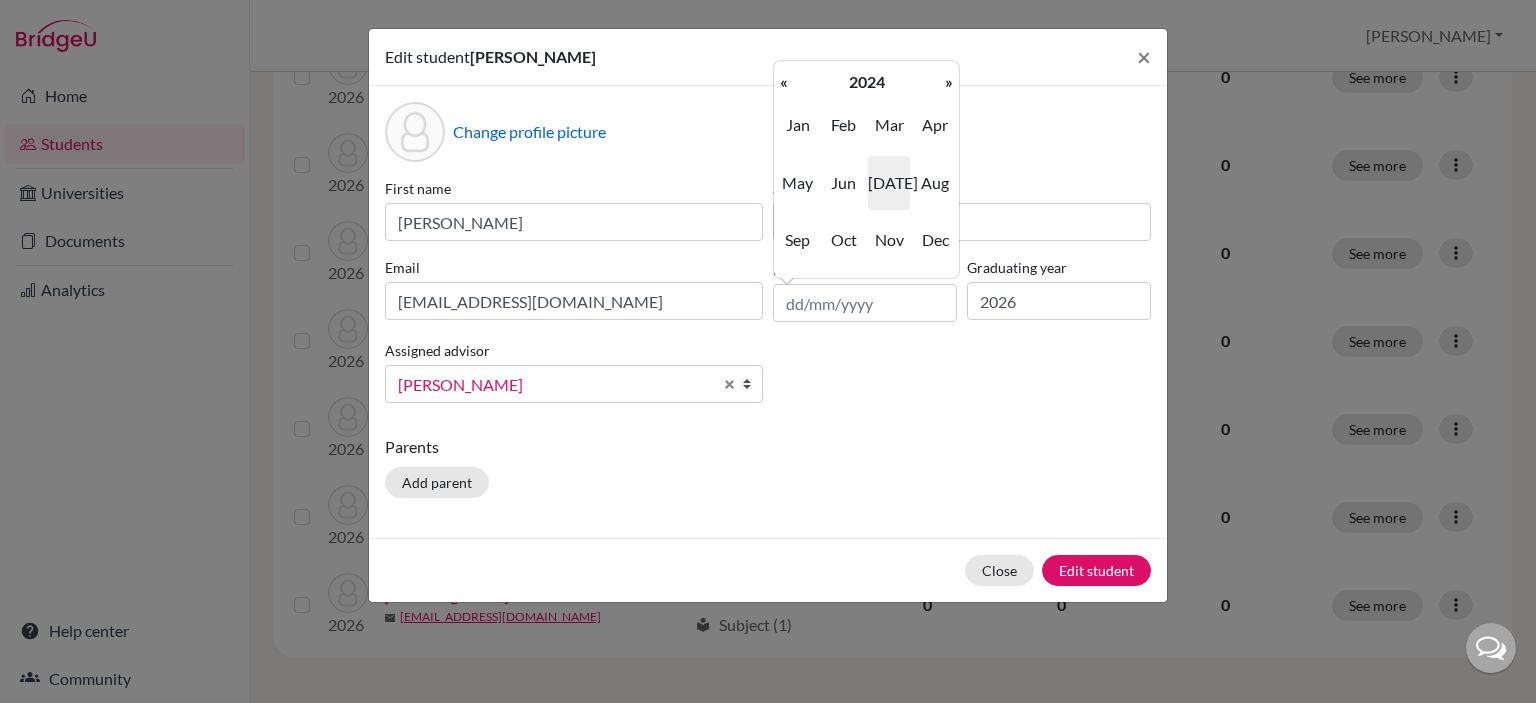 click on "«" at bounding box center (784, 82) 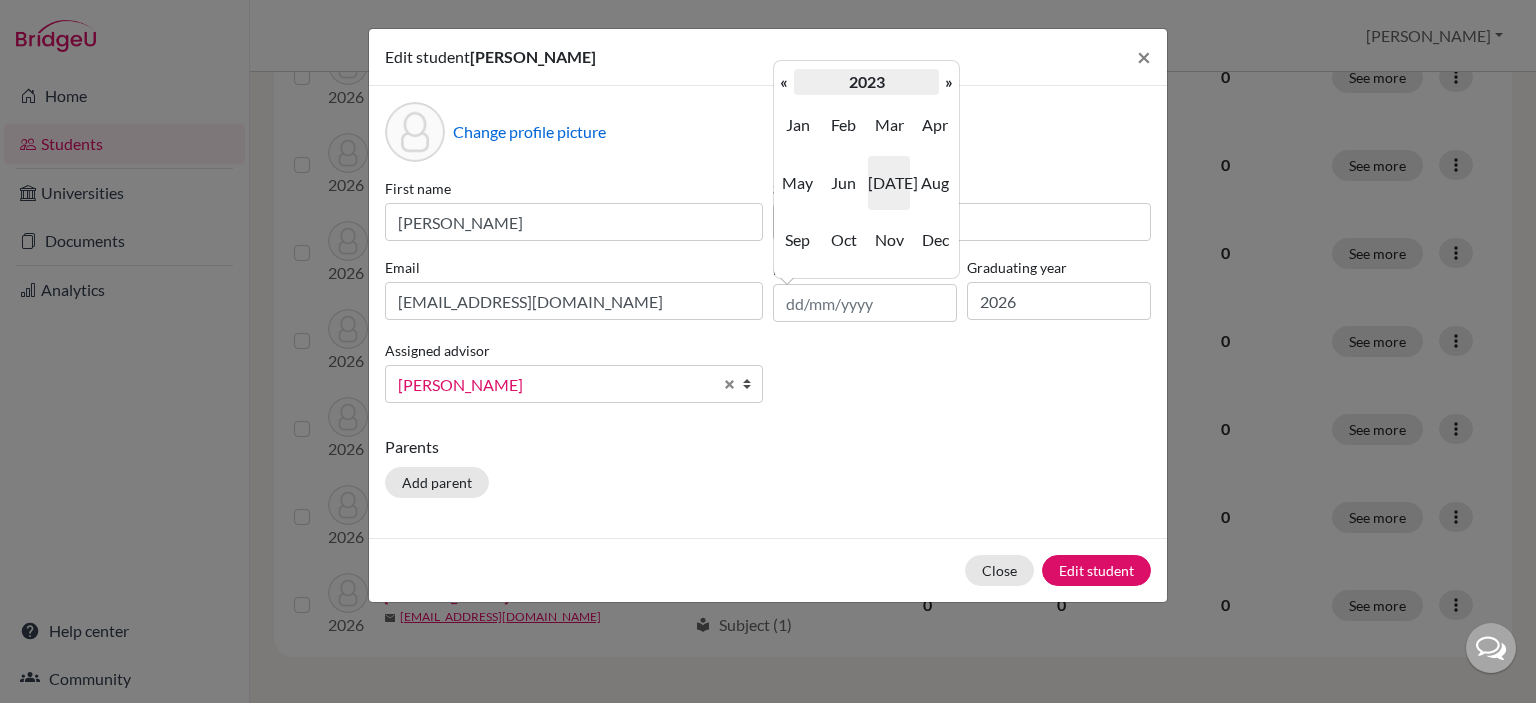 click on "2023" at bounding box center [866, 82] 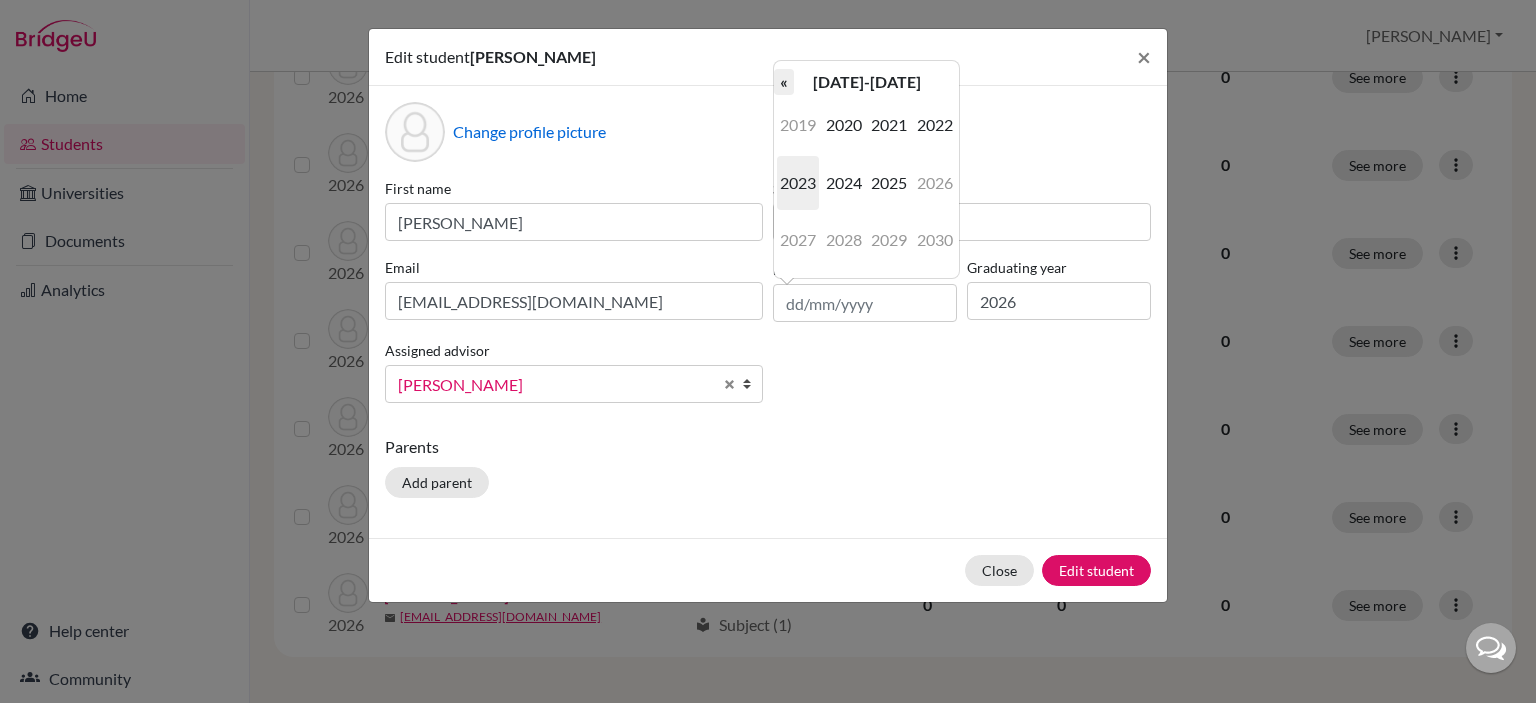 click on "«" at bounding box center [784, 82] 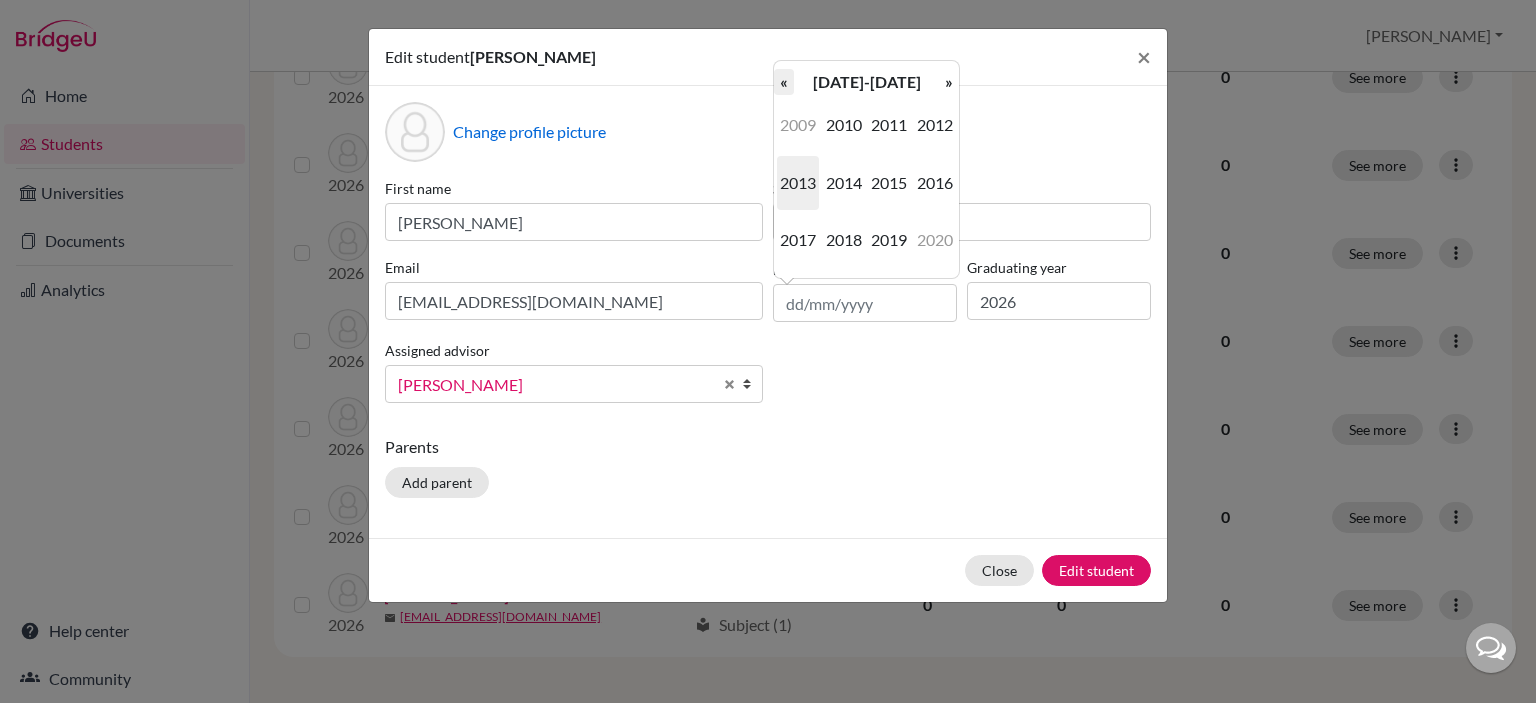 click on "«" at bounding box center [784, 82] 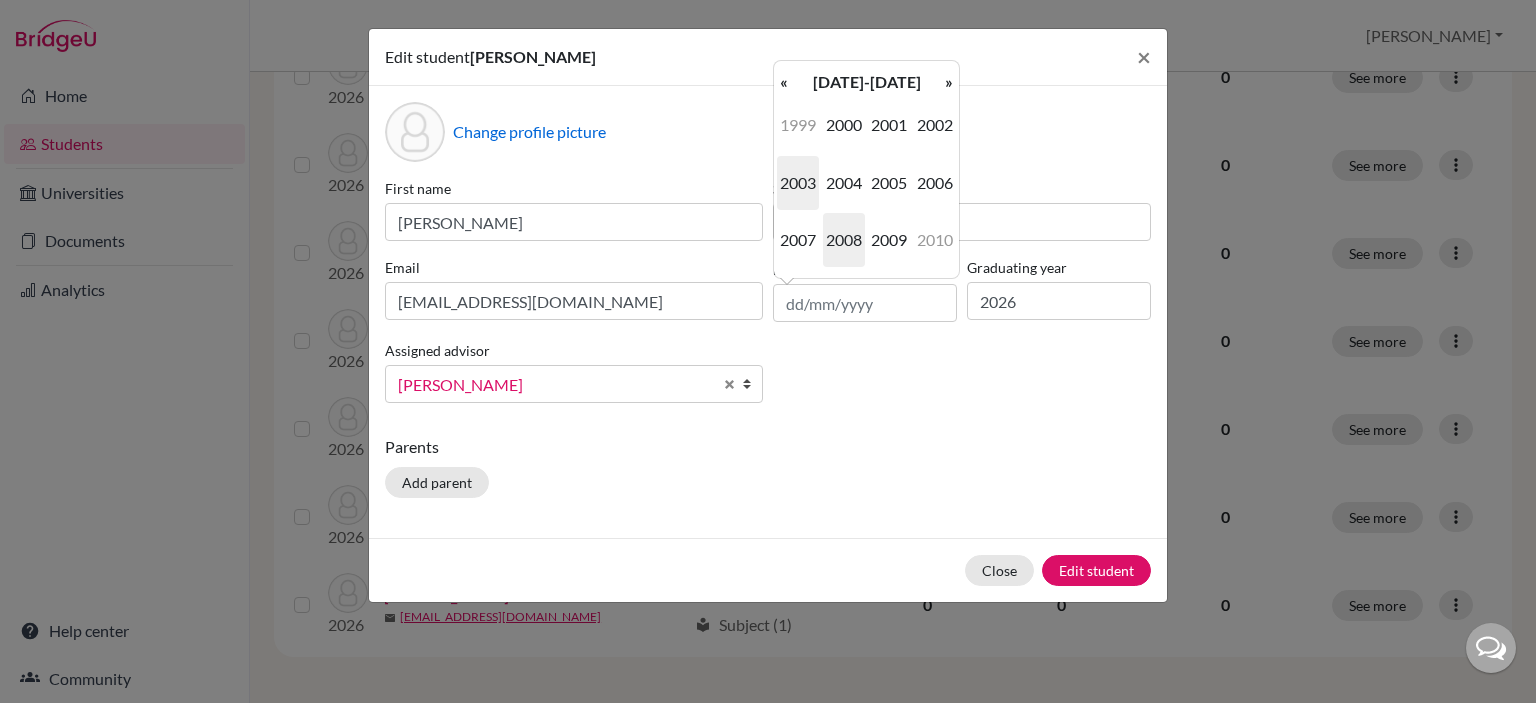 click on "2008" at bounding box center (844, 240) 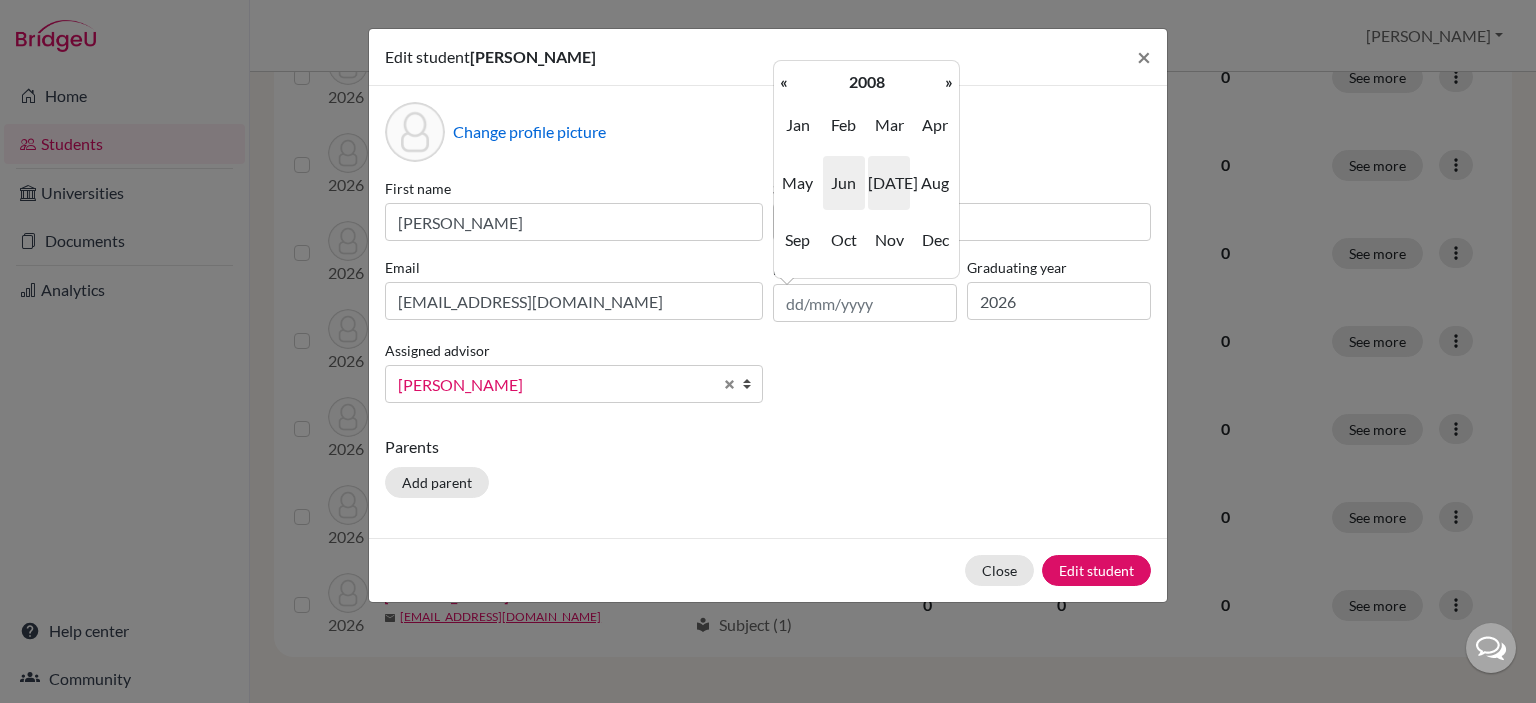 click on "Jun" at bounding box center [844, 183] 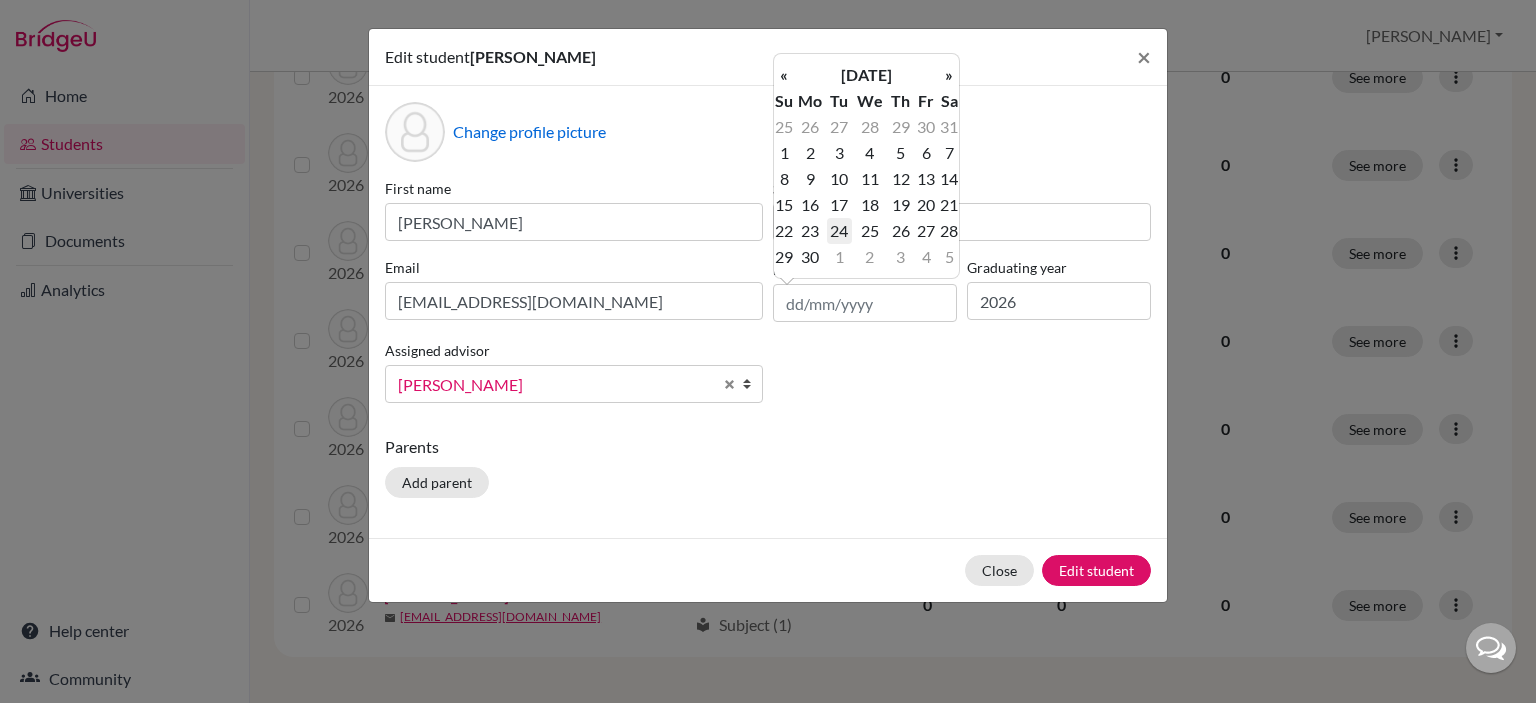 click on "24" at bounding box center (839, 231) 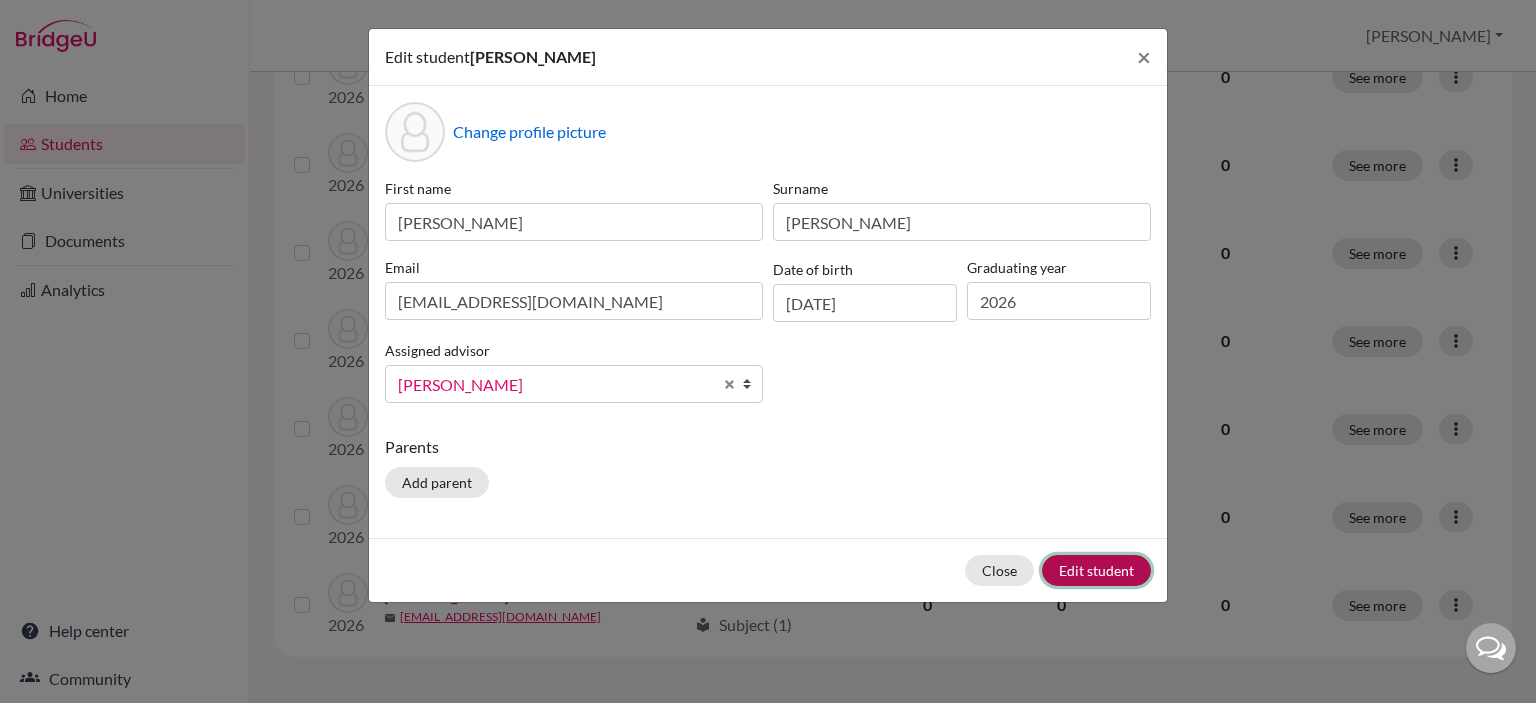 click on "Edit student" at bounding box center (1096, 570) 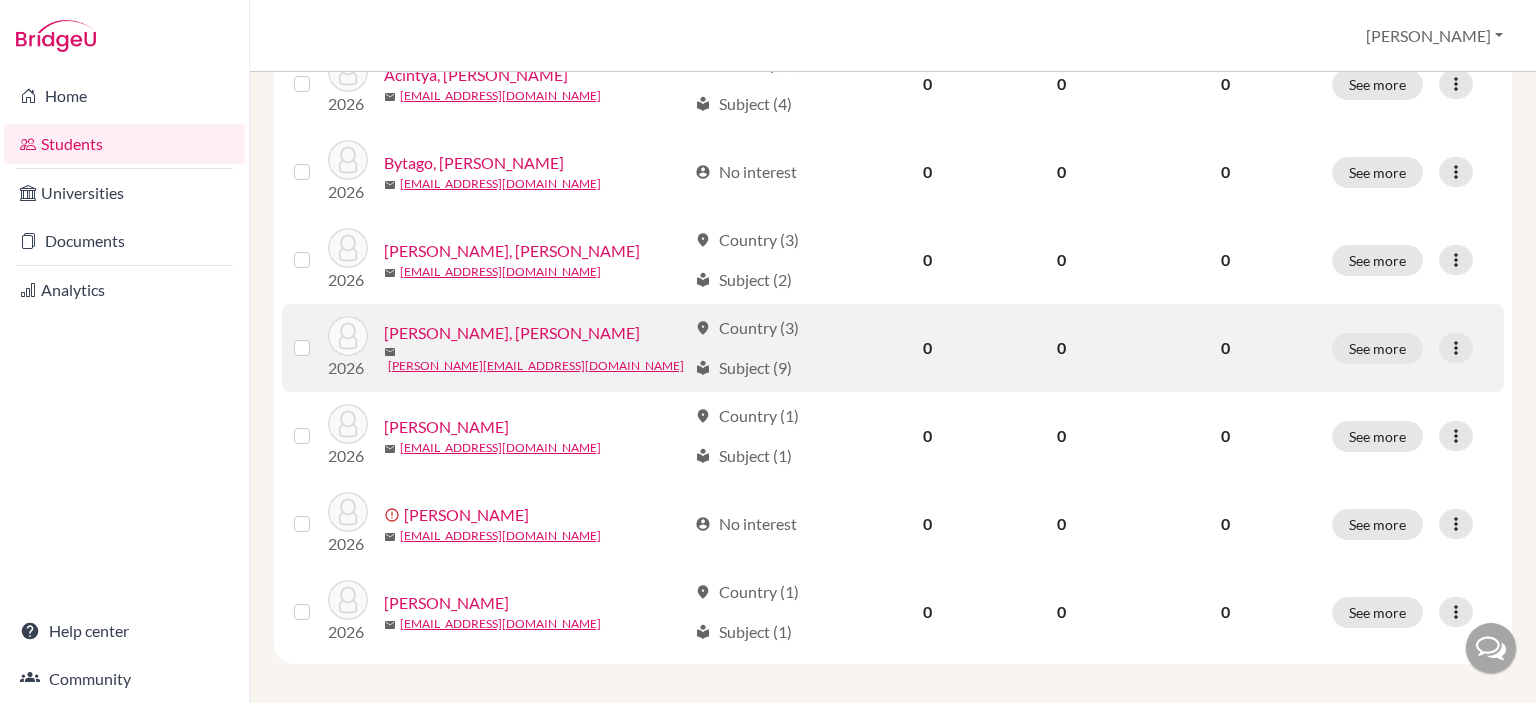scroll, scrollTop: 432, scrollLeft: 0, axis: vertical 